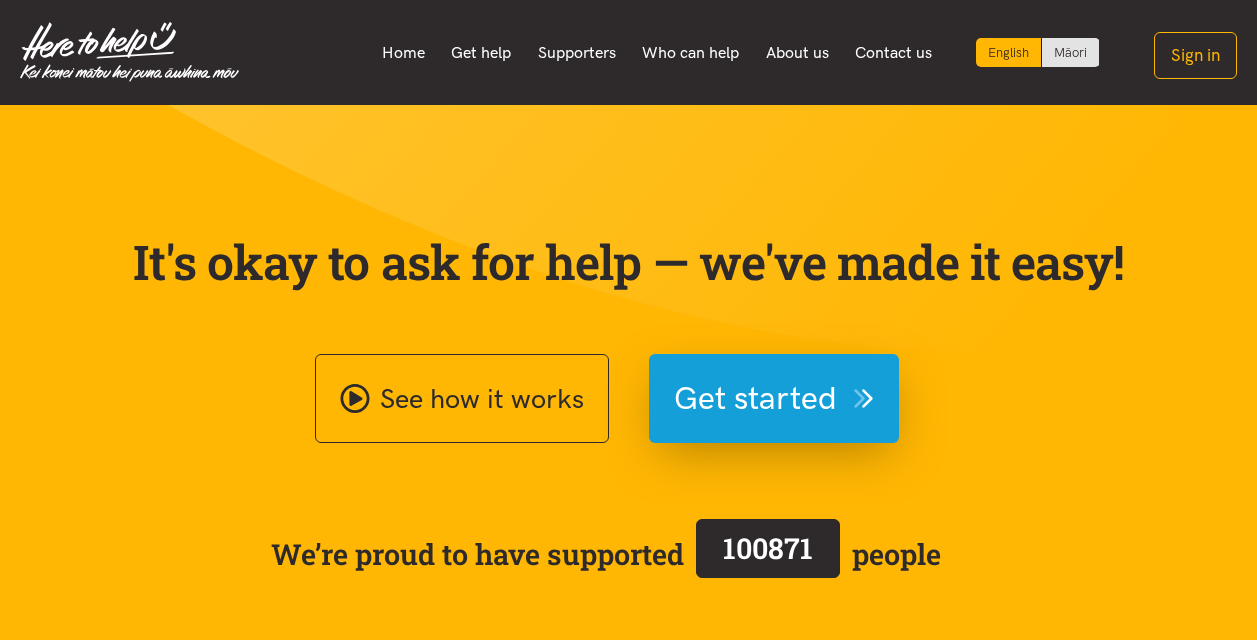 scroll, scrollTop: 0, scrollLeft: 0, axis: both 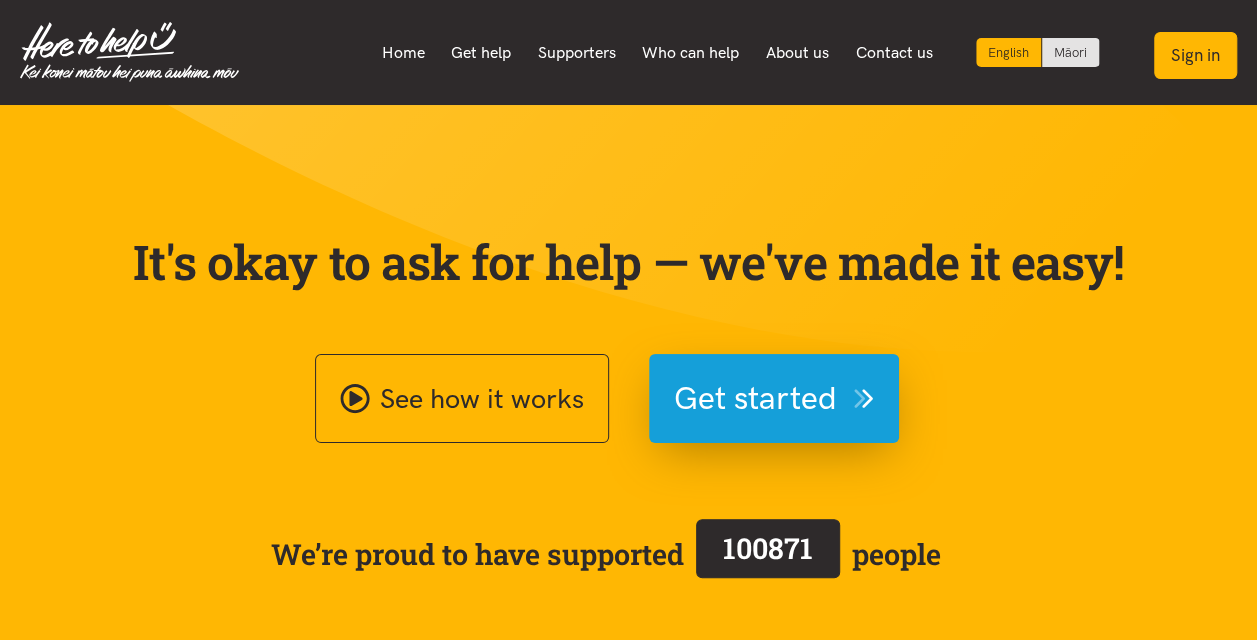 click on "Sign in" at bounding box center (1195, 55) 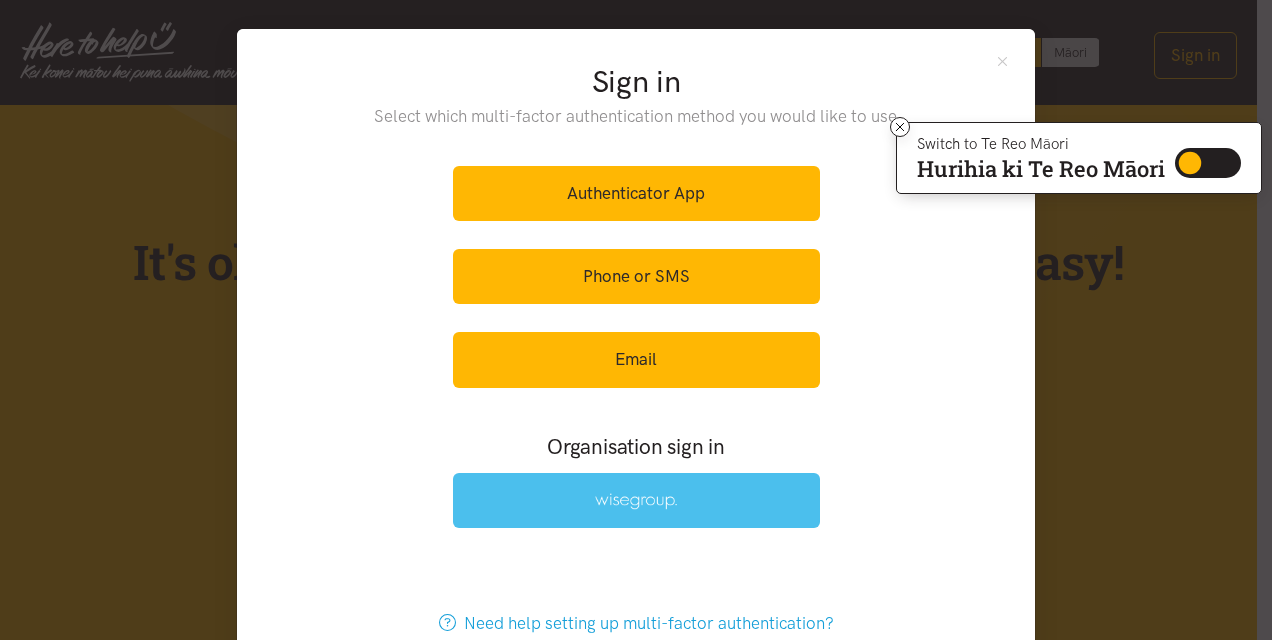 click at bounding box center (636, 501) 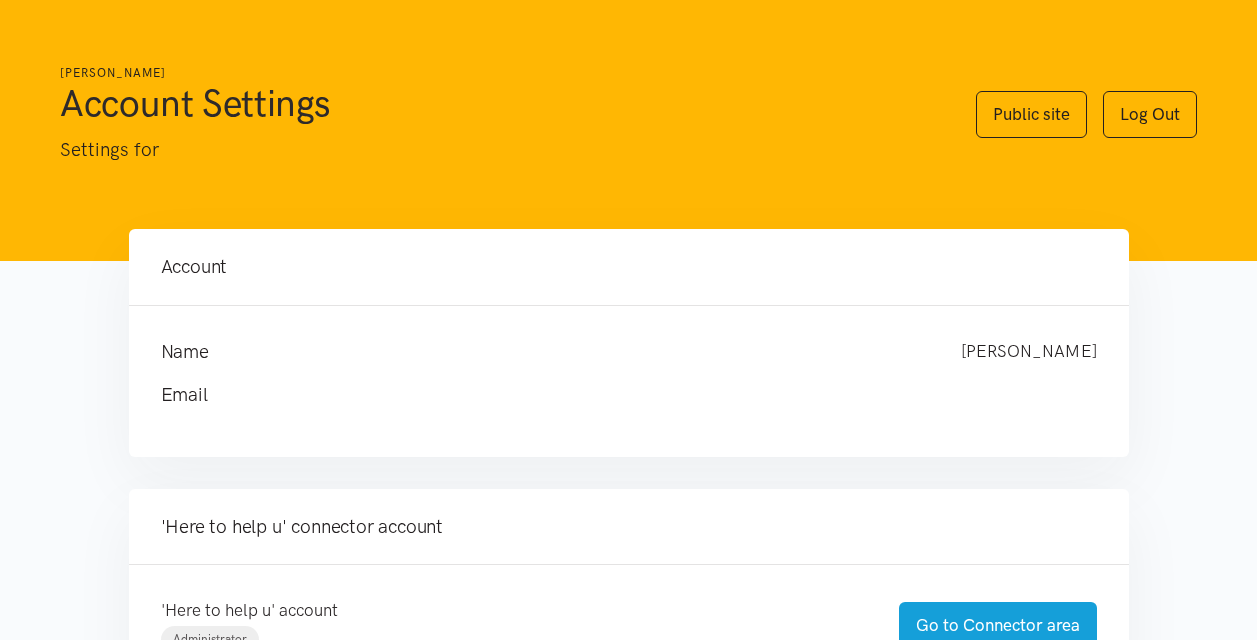 scroll, scrollTop: 0, scrollLeft: 0, axis: both 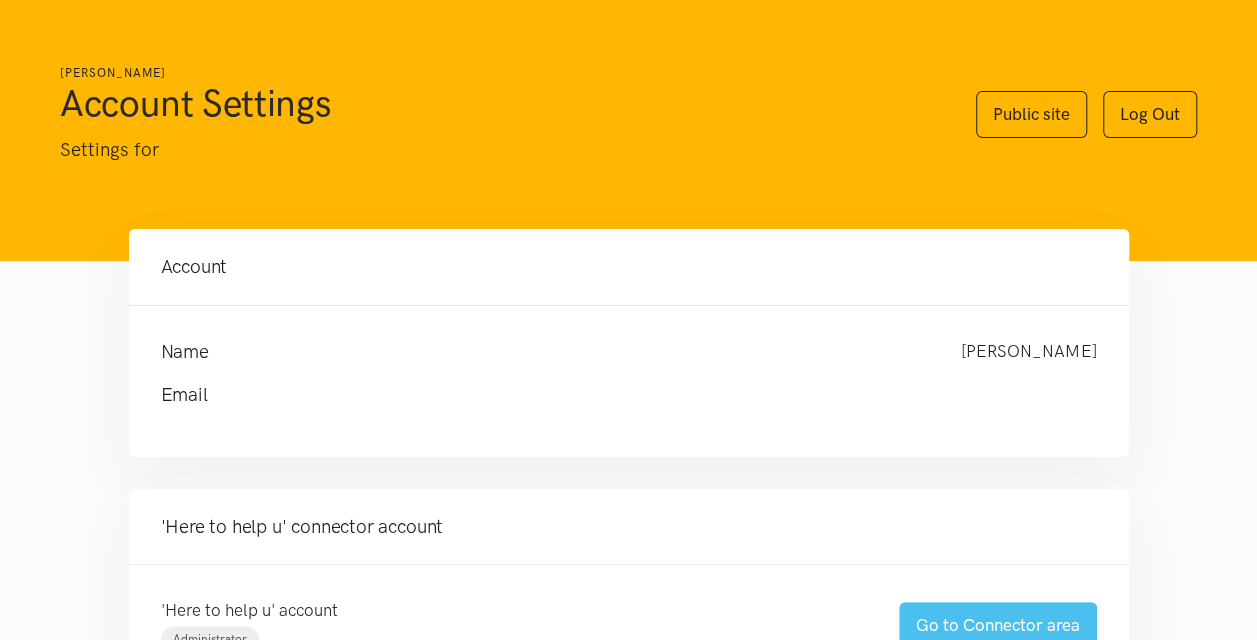 click on "Go to Connector area" at bounding box center (998, 625) 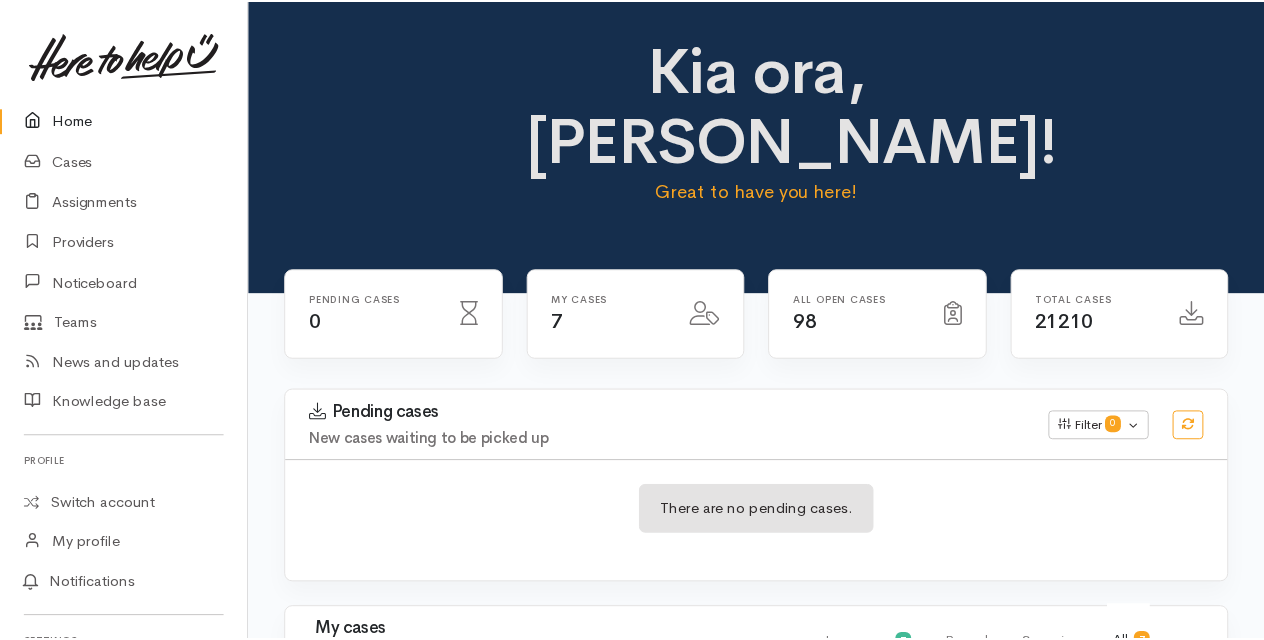 scroll, scrollTop: 0, scrollLeft: 0, axis: both 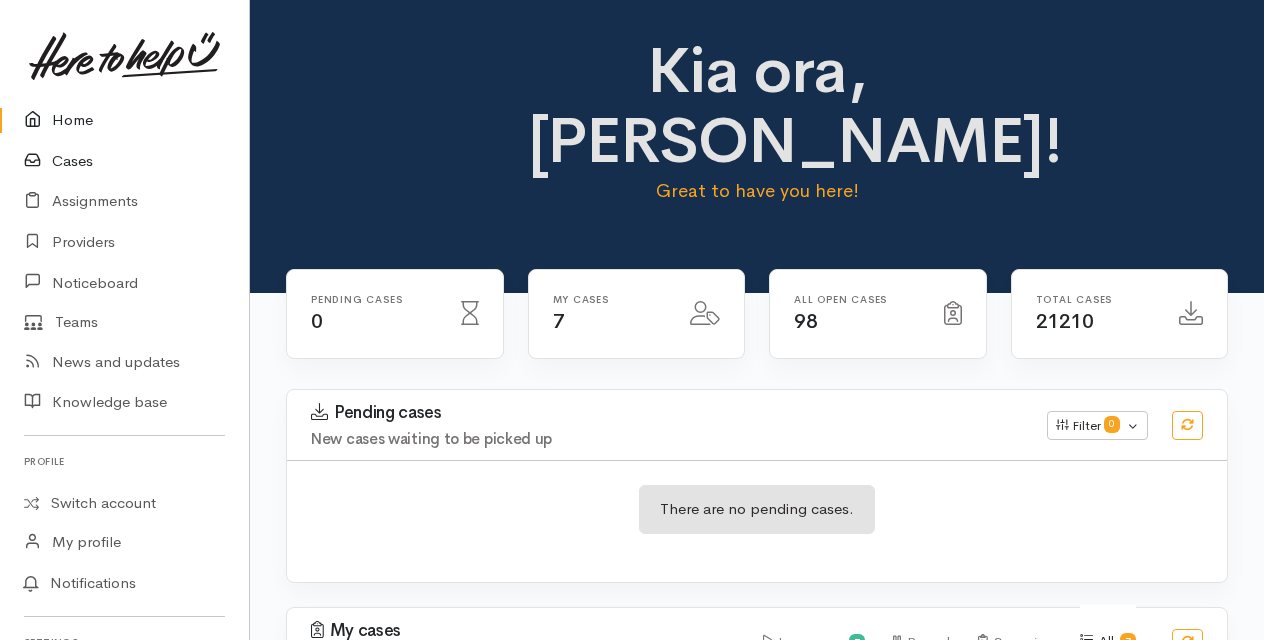 click on "Cases" at bounding box center (124, 161) 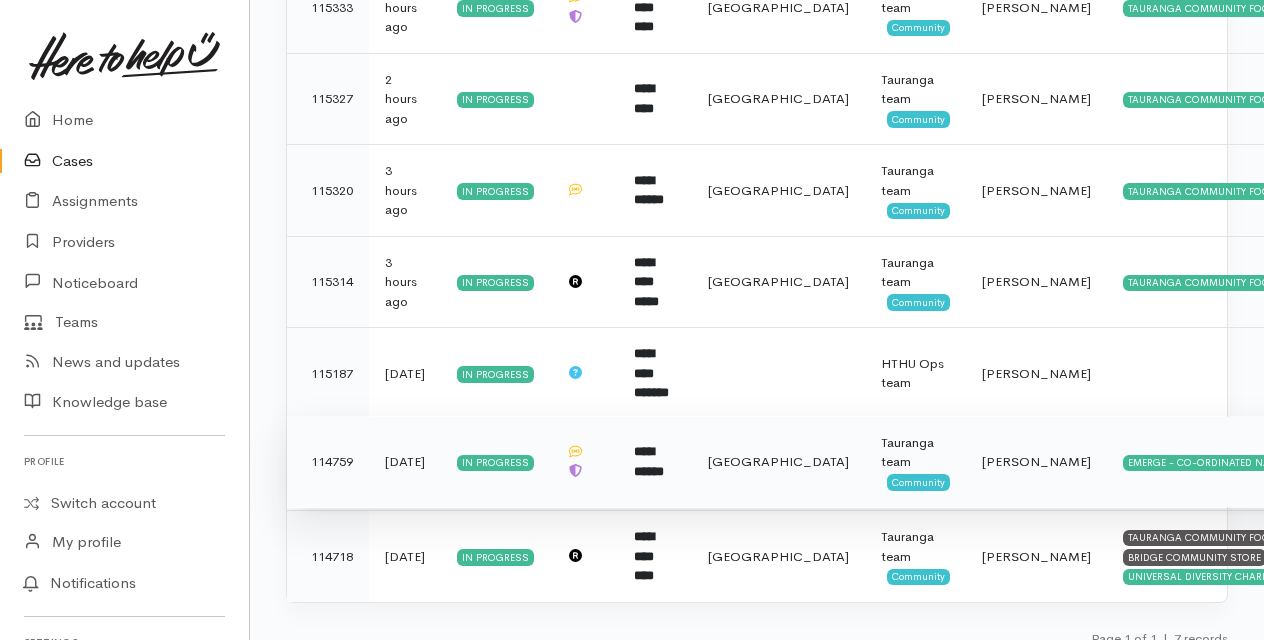 scroll, scrollTop: 470, scrollLeft: 0, axis: vertical 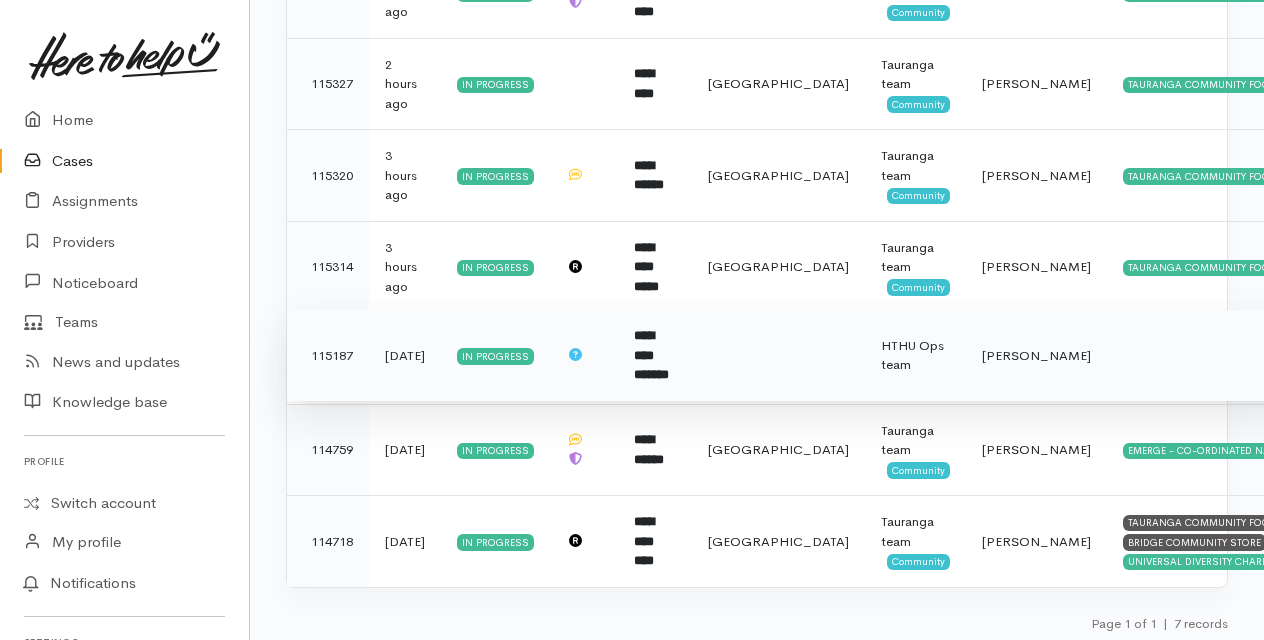 click on "**********" at bounding box center [651, 355] 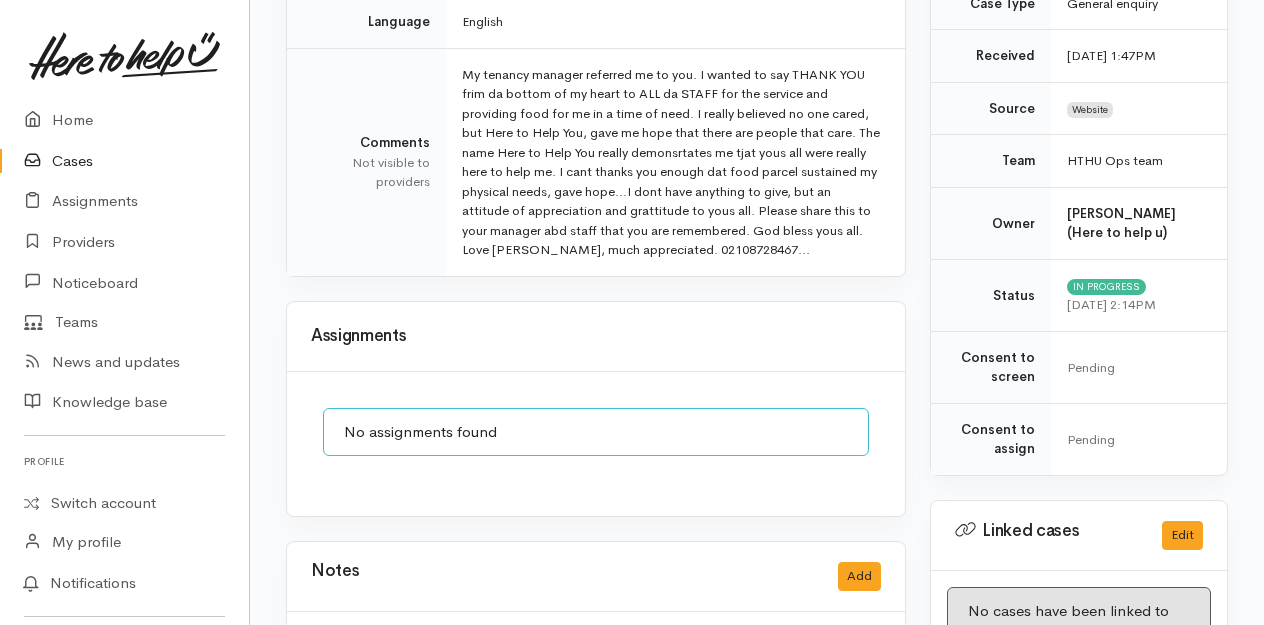 scroll, scrollTop: 773, scrollLeft: 0, axis: vertical 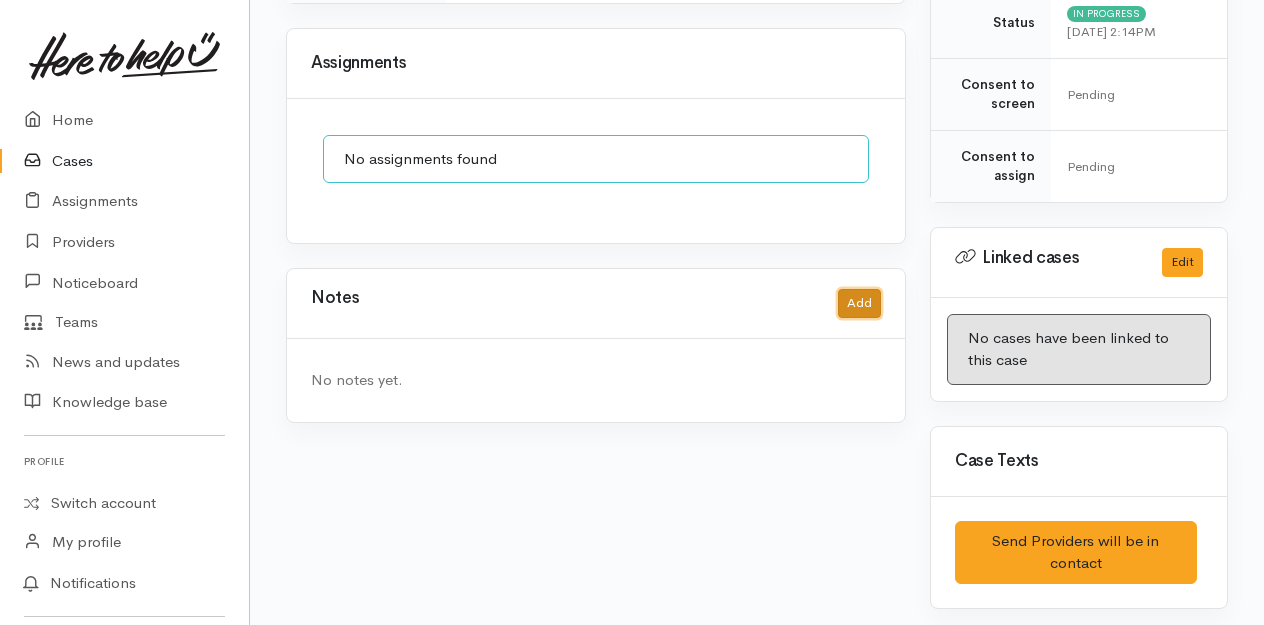 click on "Add" at bounding box center [859, 303] 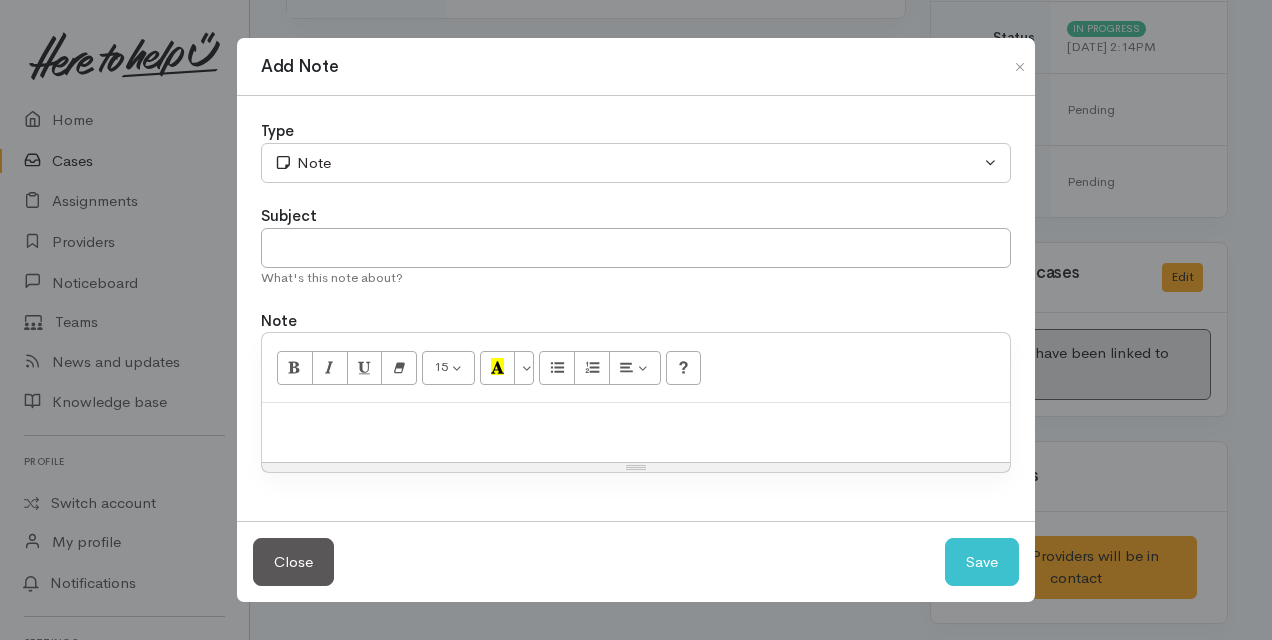 click at bounding box center [636, 424] 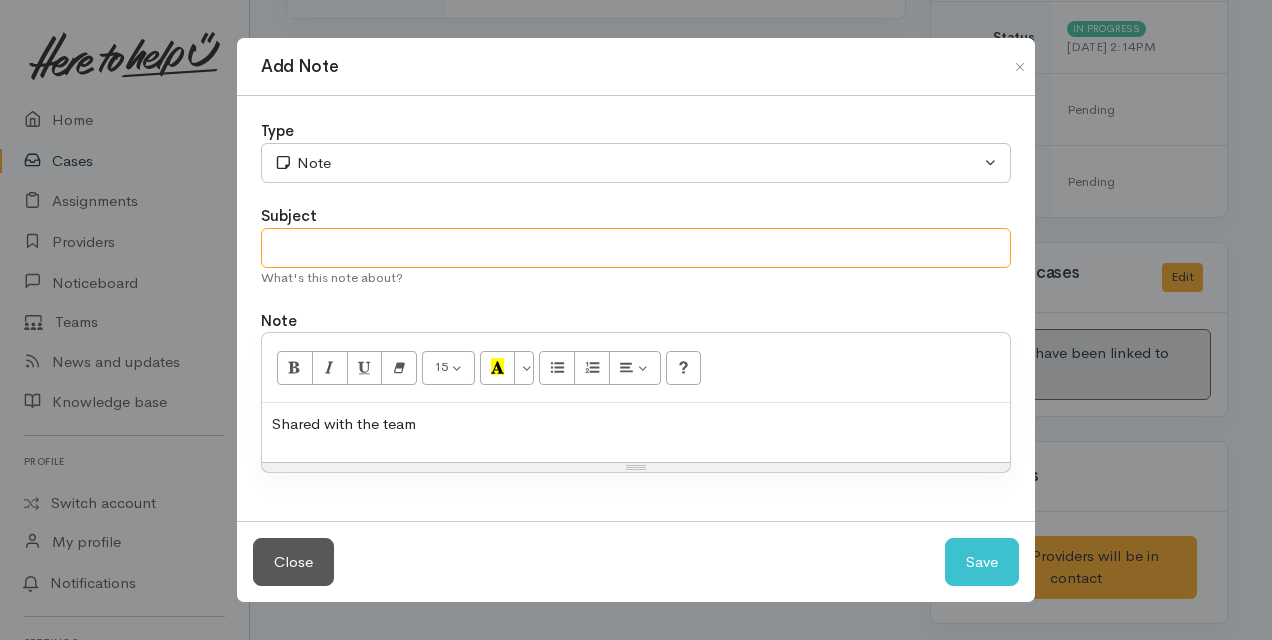 click at bounding box center (636, 248) 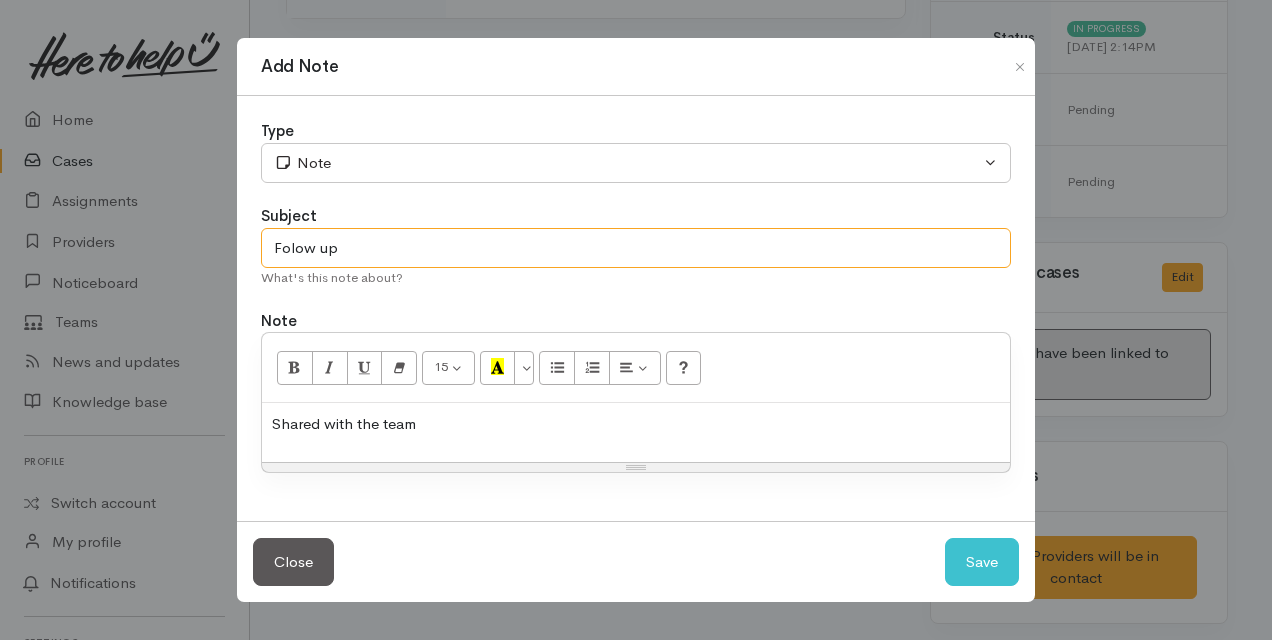 click on "Folow up" at bounding box center (636, 248) 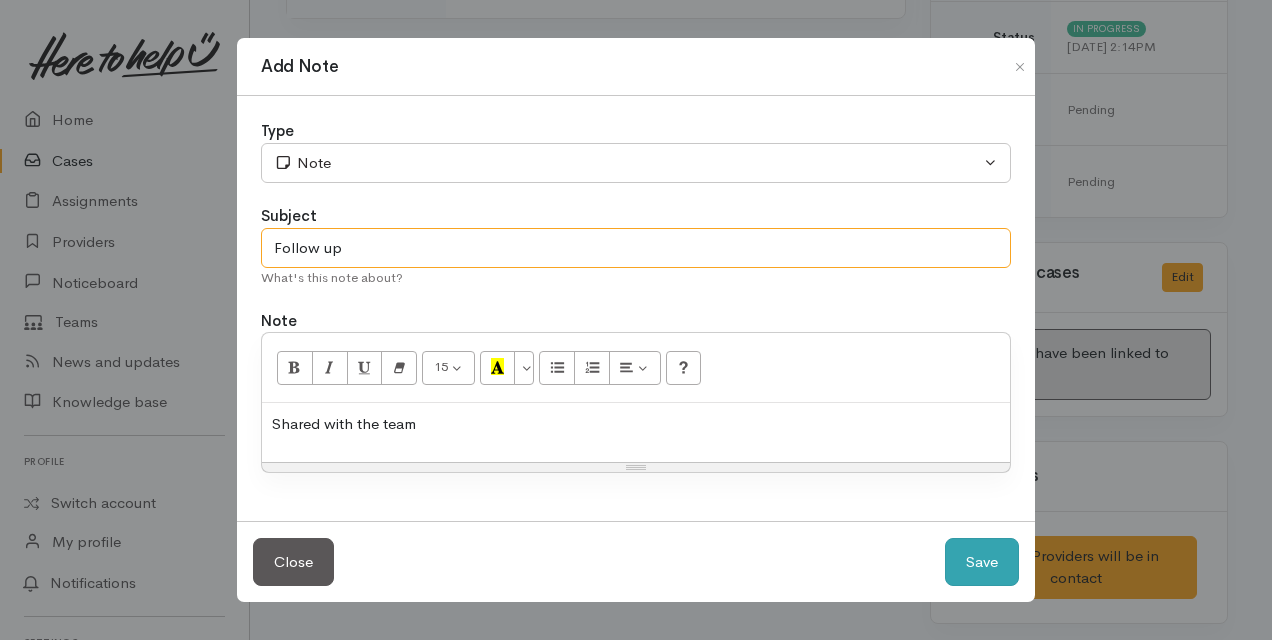 type on "Follow up" 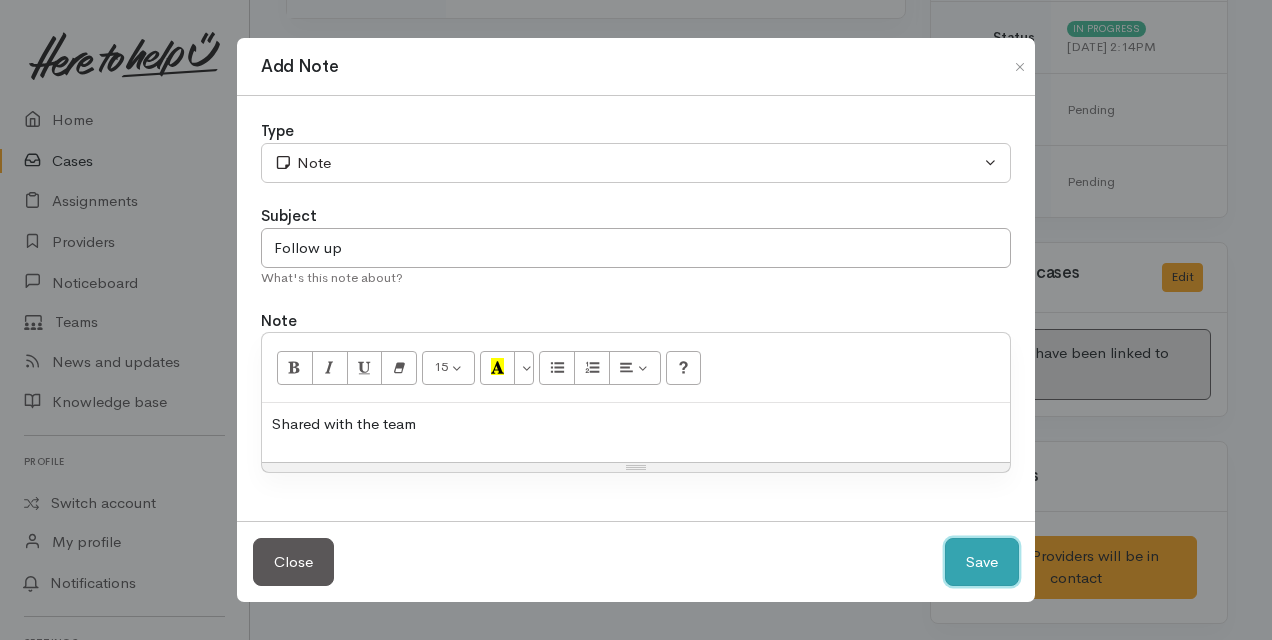 click on "Save" at bounding box center [982, 562] 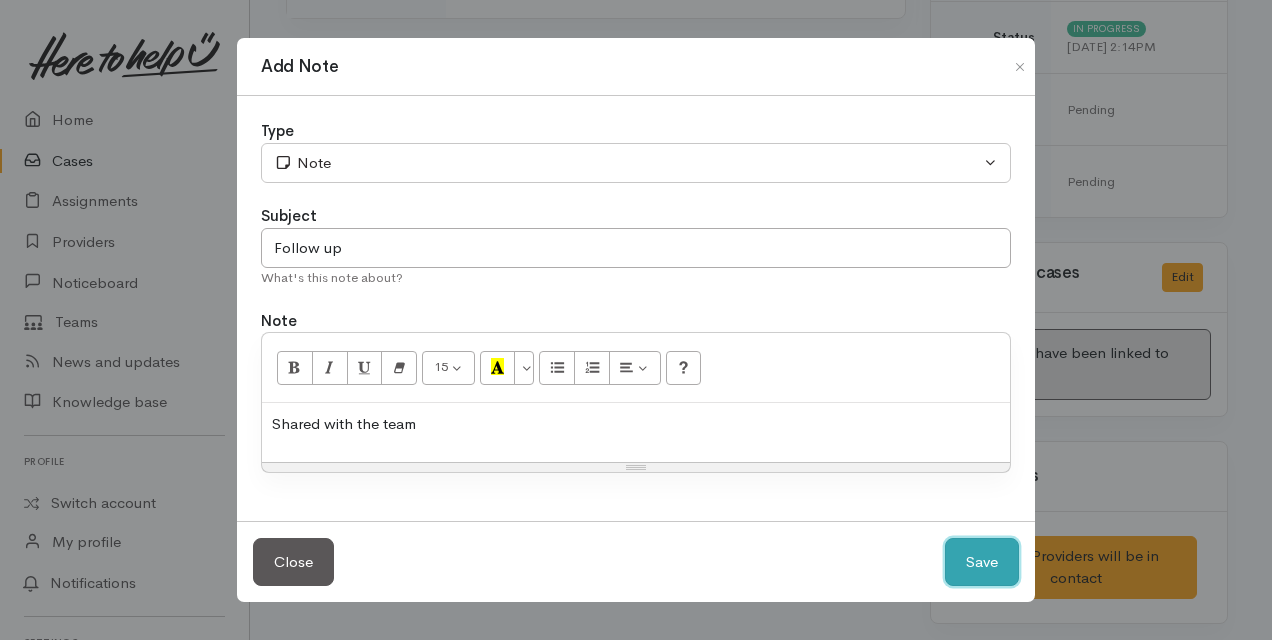 type 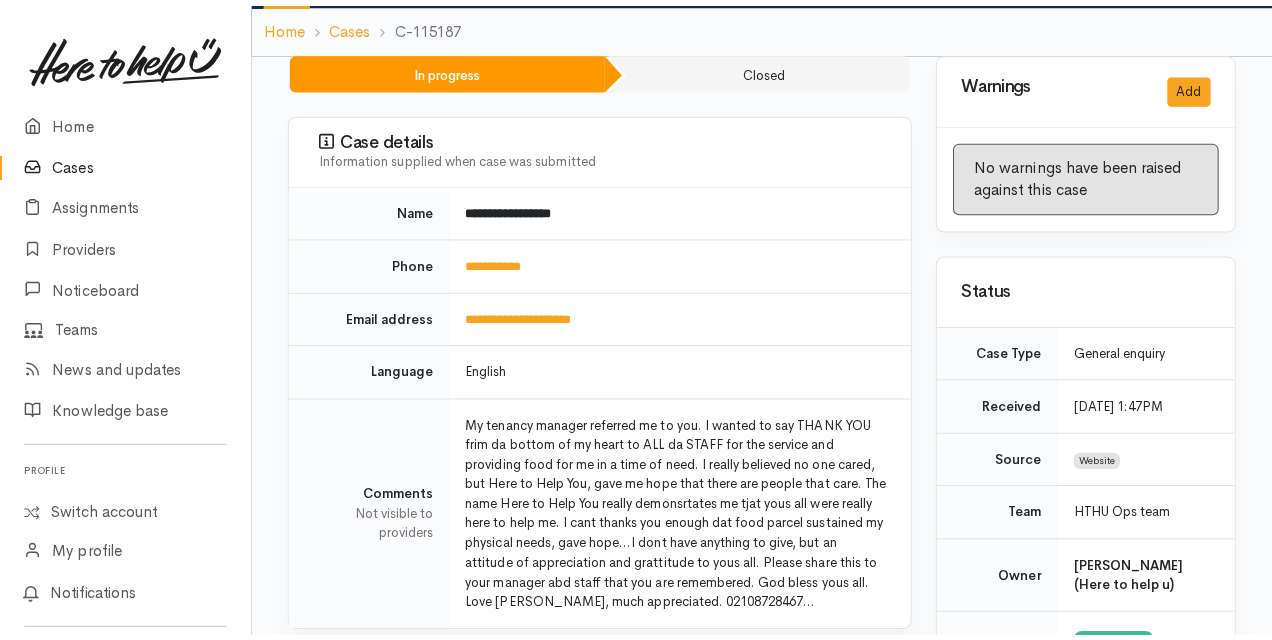 scroll, scrollTop: 0, scrollLeft: 0, axis: both 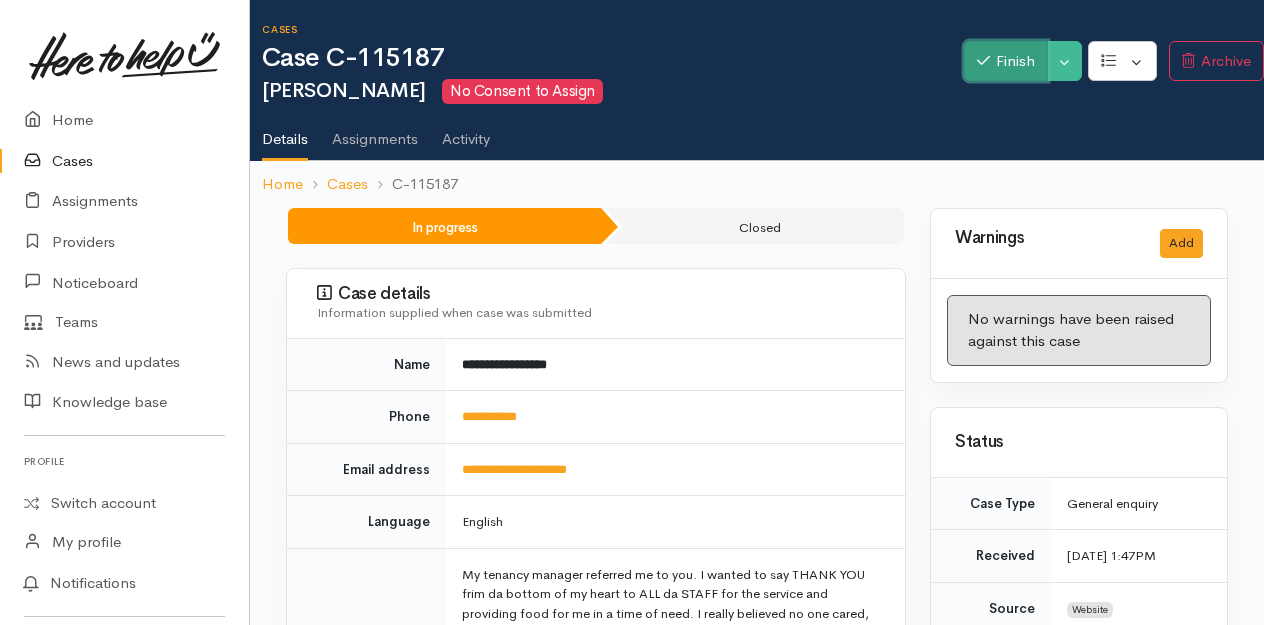 click on "Finish" at bounding box center (1006, 61) 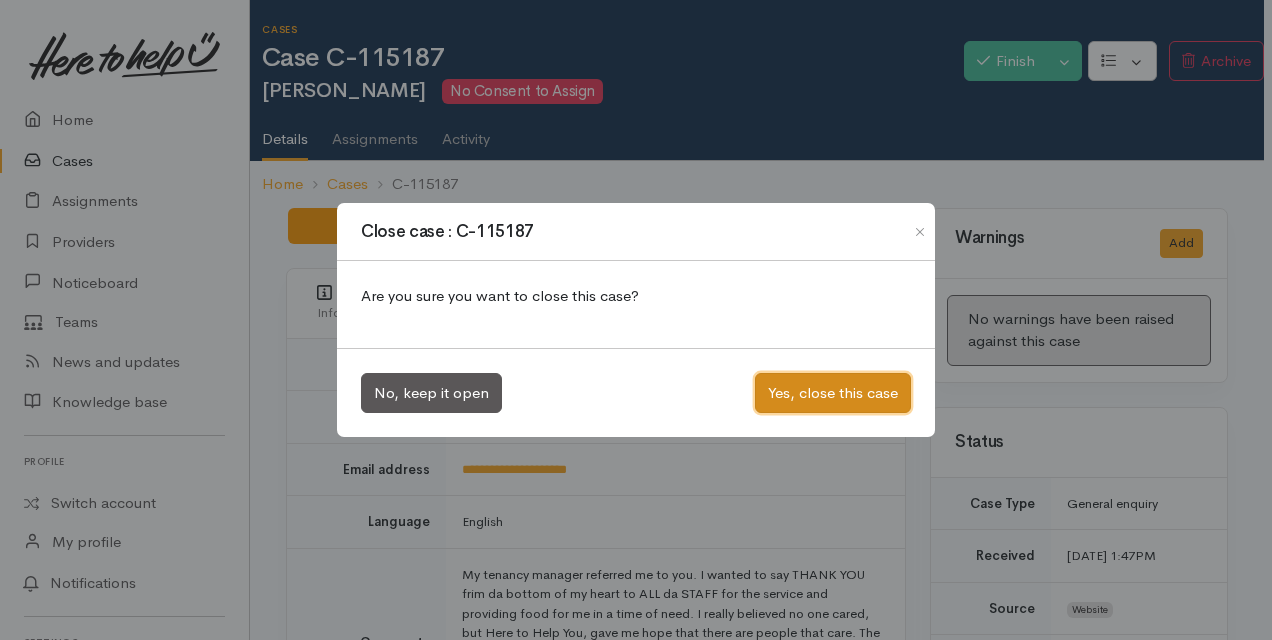 click on "Yes, close this case" at bounding box center (833, 393) 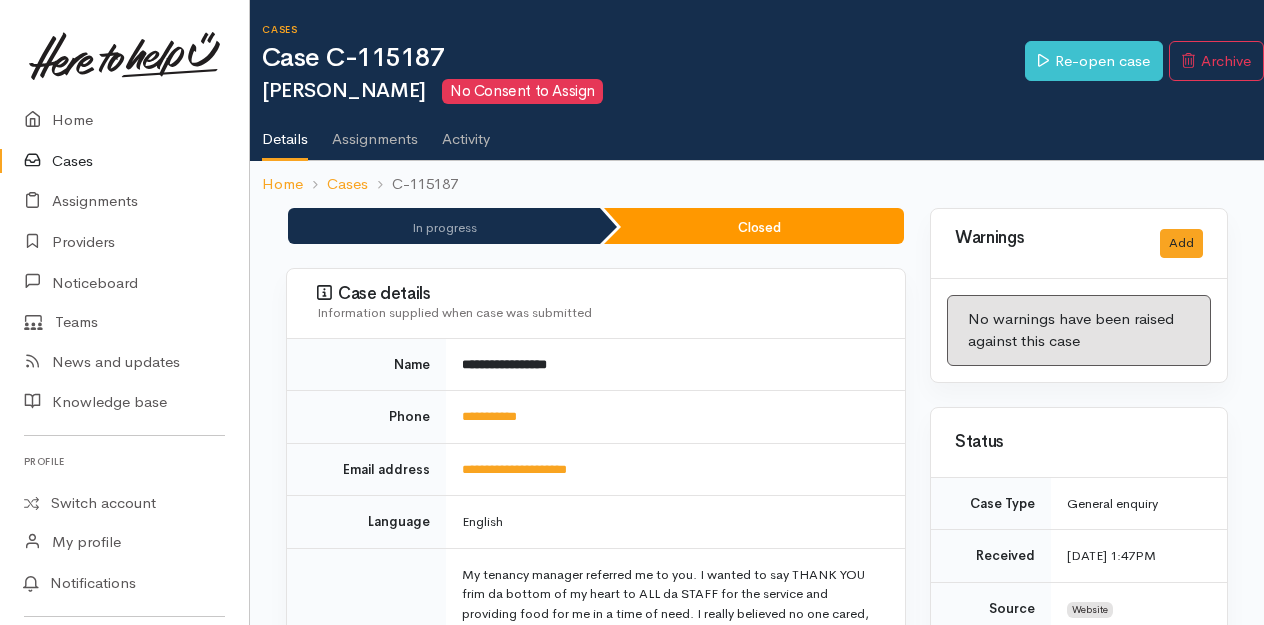 scroll, scrollTop: 0, scrollLeft: 0, axis: both 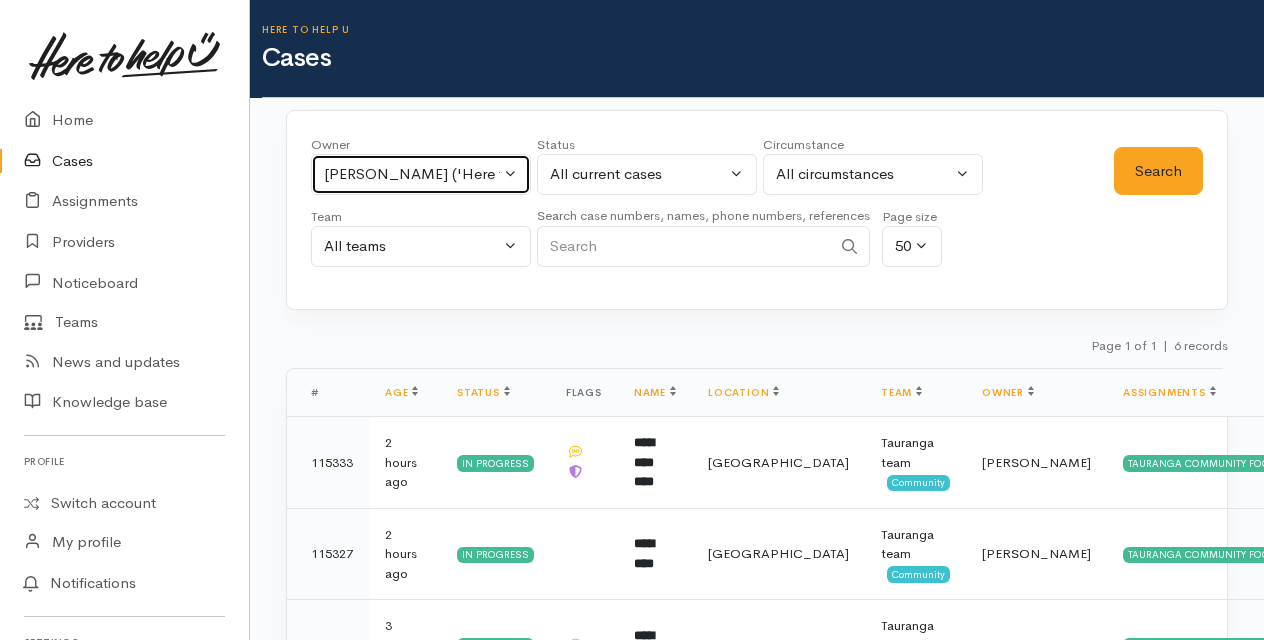 click on "Amanda Gabb ('Here to help u')" at bounding box center [421, 174] 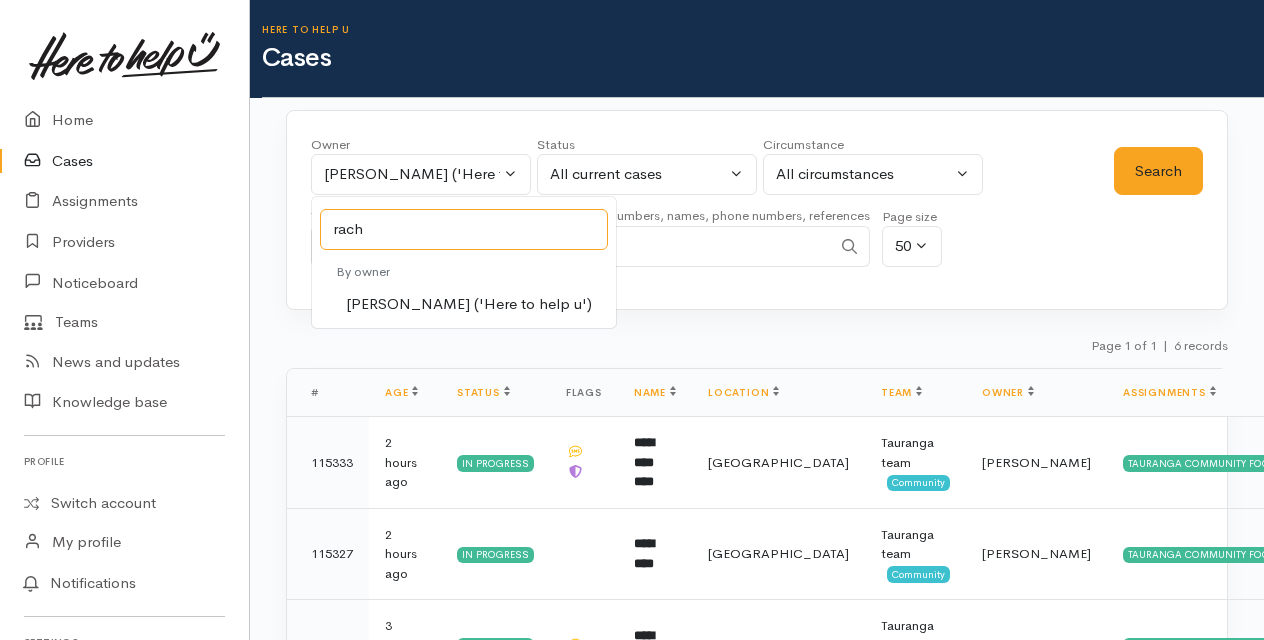 type on "rach" 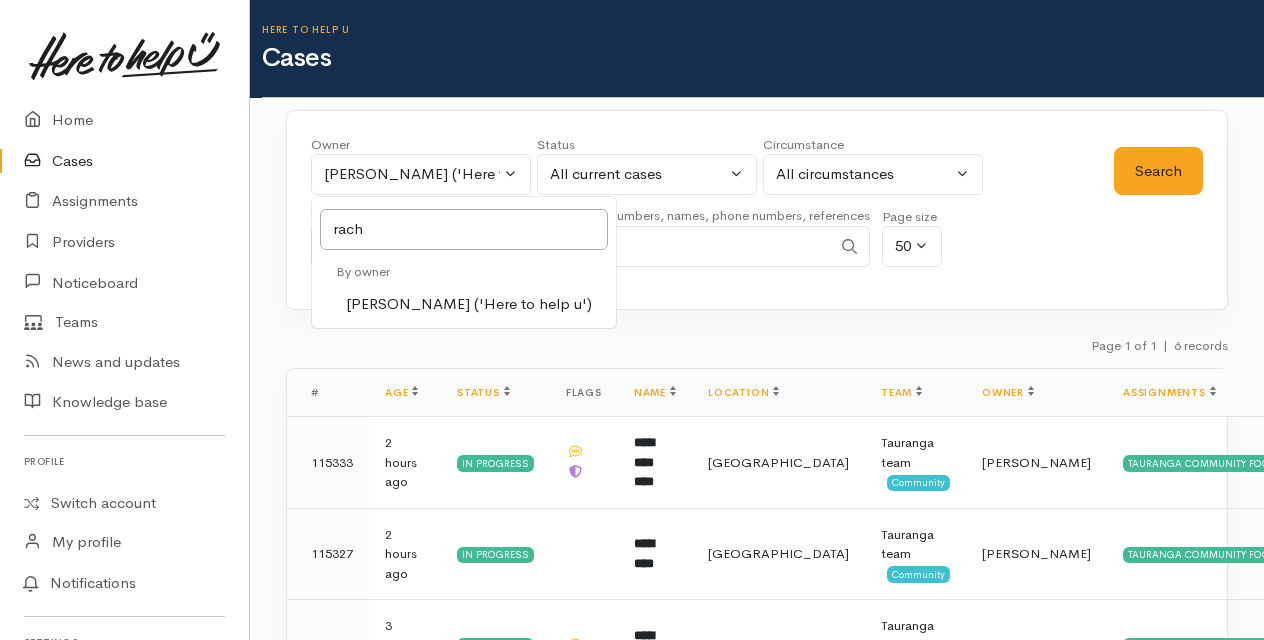 click on "Rachel Proctor ('Here to help u')" at bounding box center [469, 304] 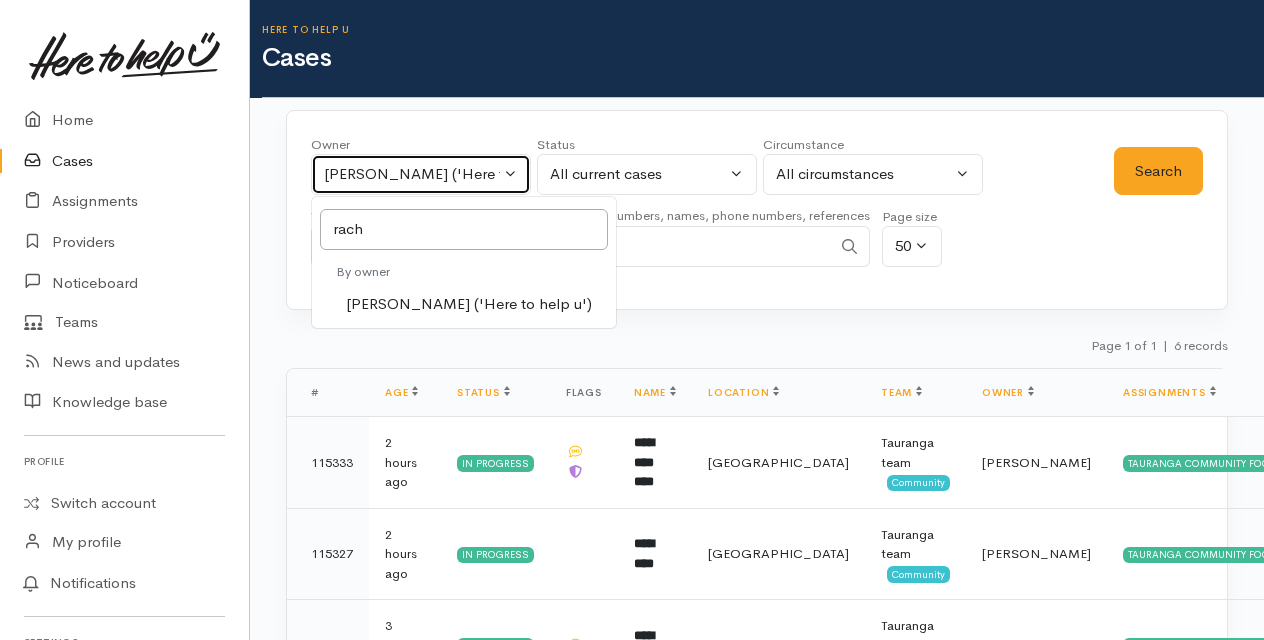 select on "1612" 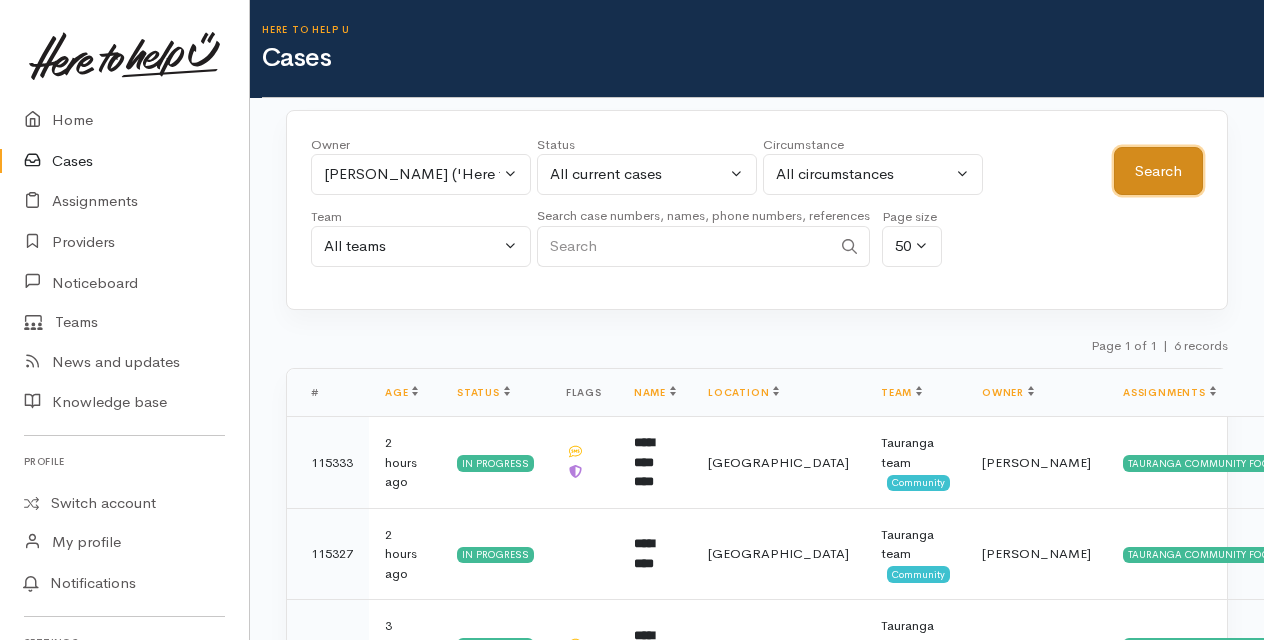 click on "Search" at bounding box center [1158, 171] 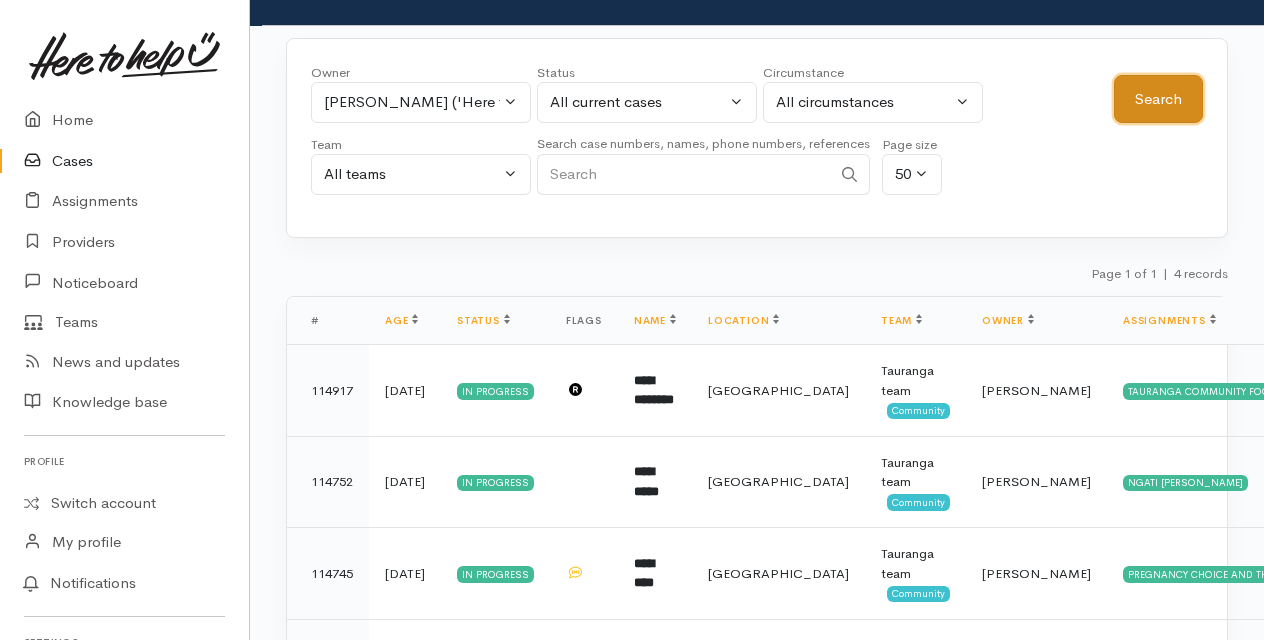 scroll, scrollTop: 0, scrollLeft: 0, axis: both 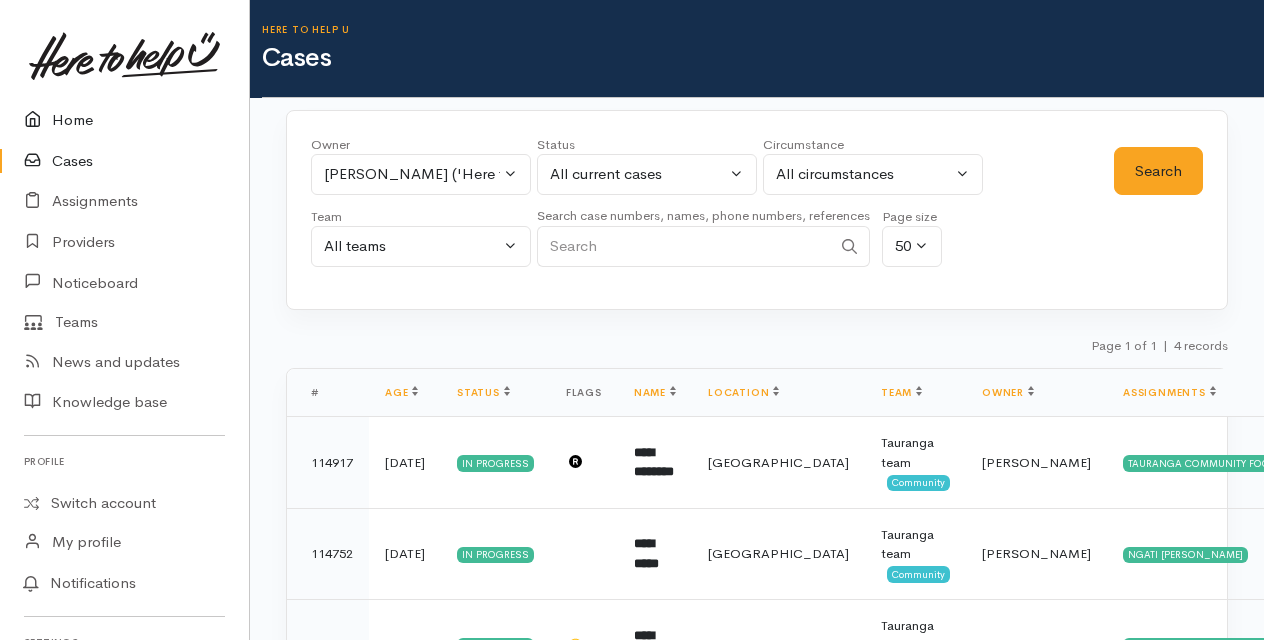 click on "Home" at bounding box center [124, 120] 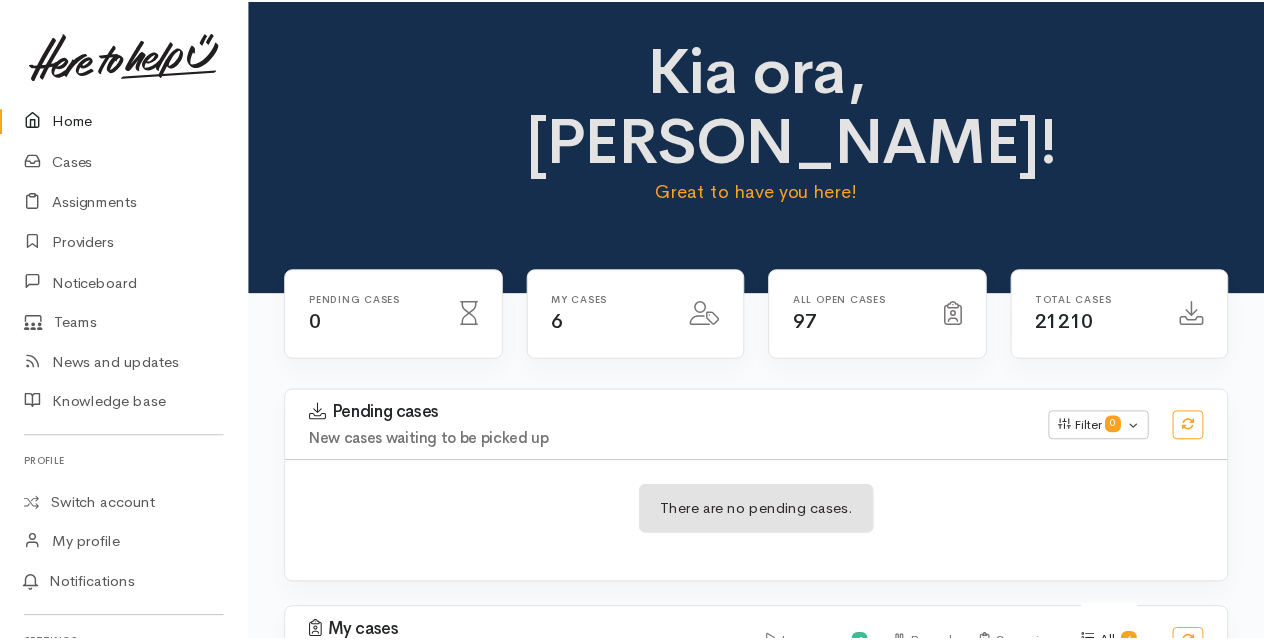 scroll, scrollTop: 0, scrollLeft: 0, axis: both 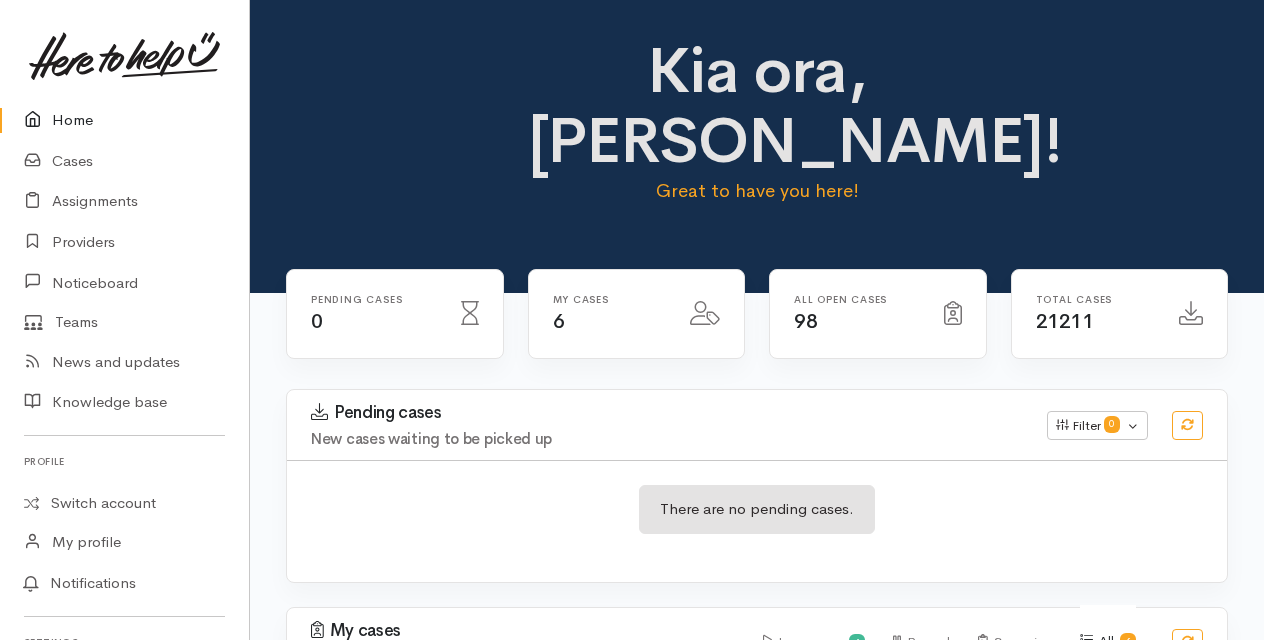 click on "Home" at bounding box center [124, 120] 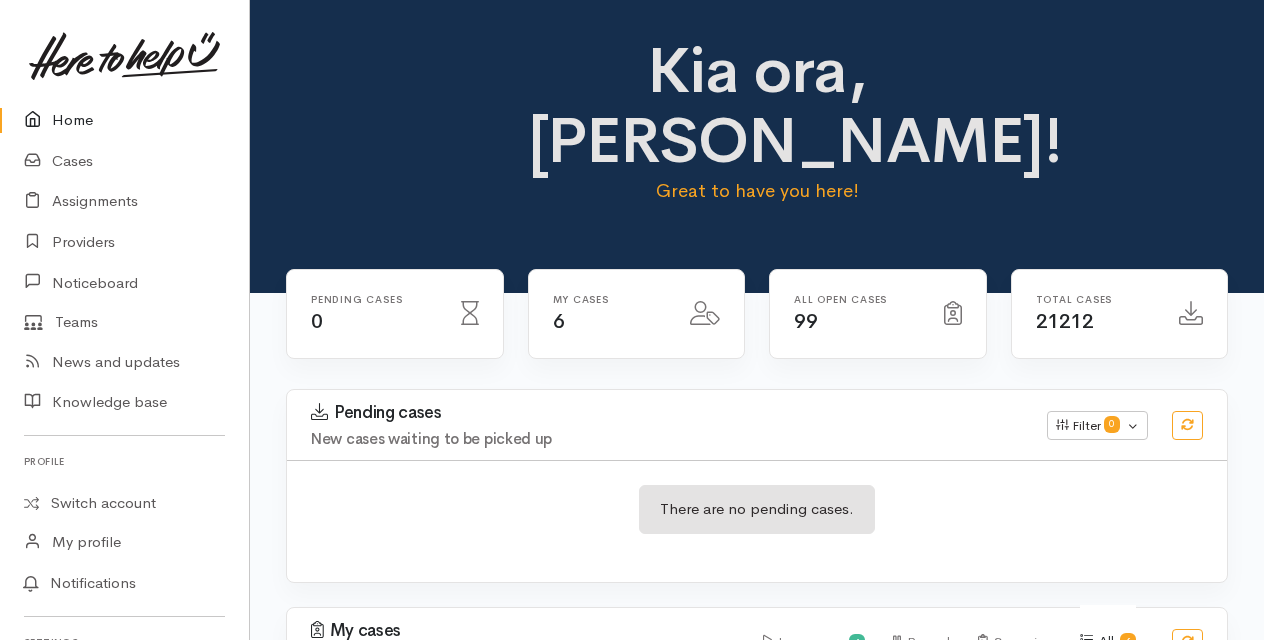 click on "Home" at bounding box center (124, 120) 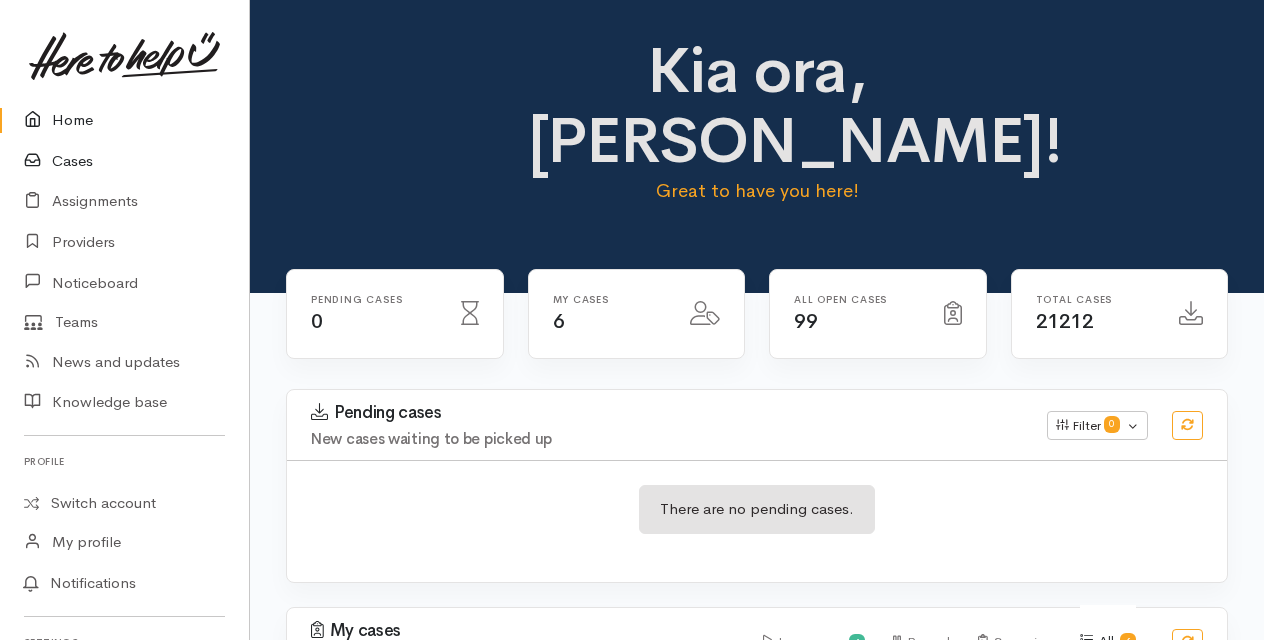 scroll, scrollTop: 0, scrollLeft: 0, axis: both 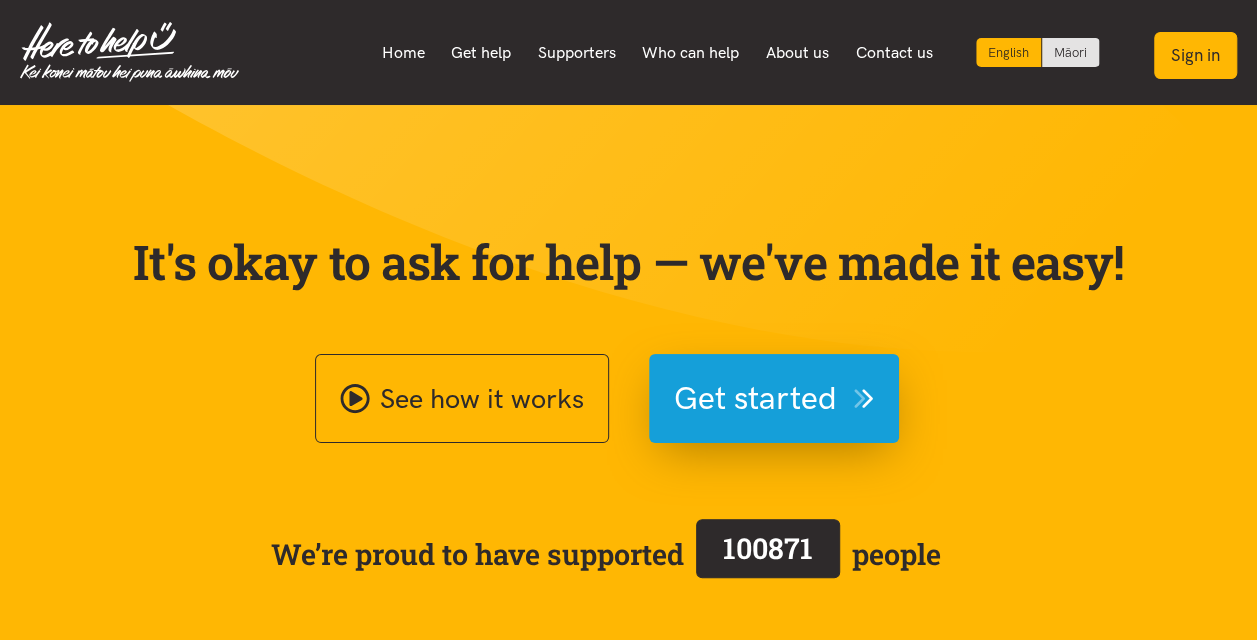 click on "Sign in" at bounding box center [1195, 55] 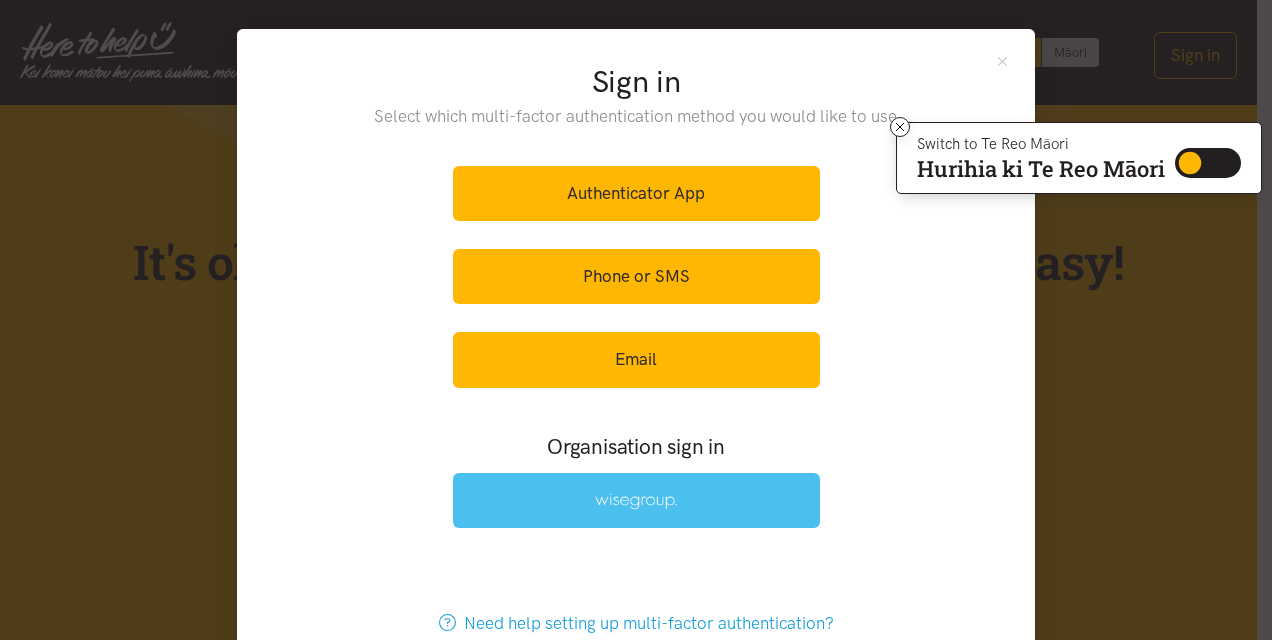 click at bounding box center [636, 500] 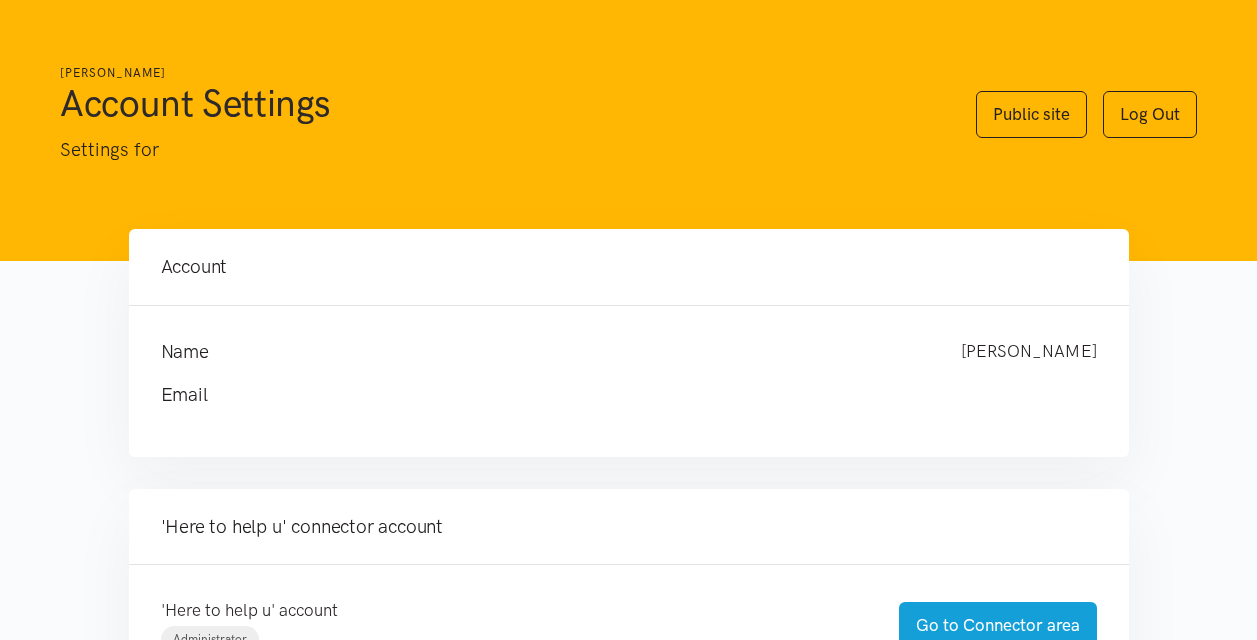 scroll, scrollTop: 0, scrollLeft: 0, axis: both 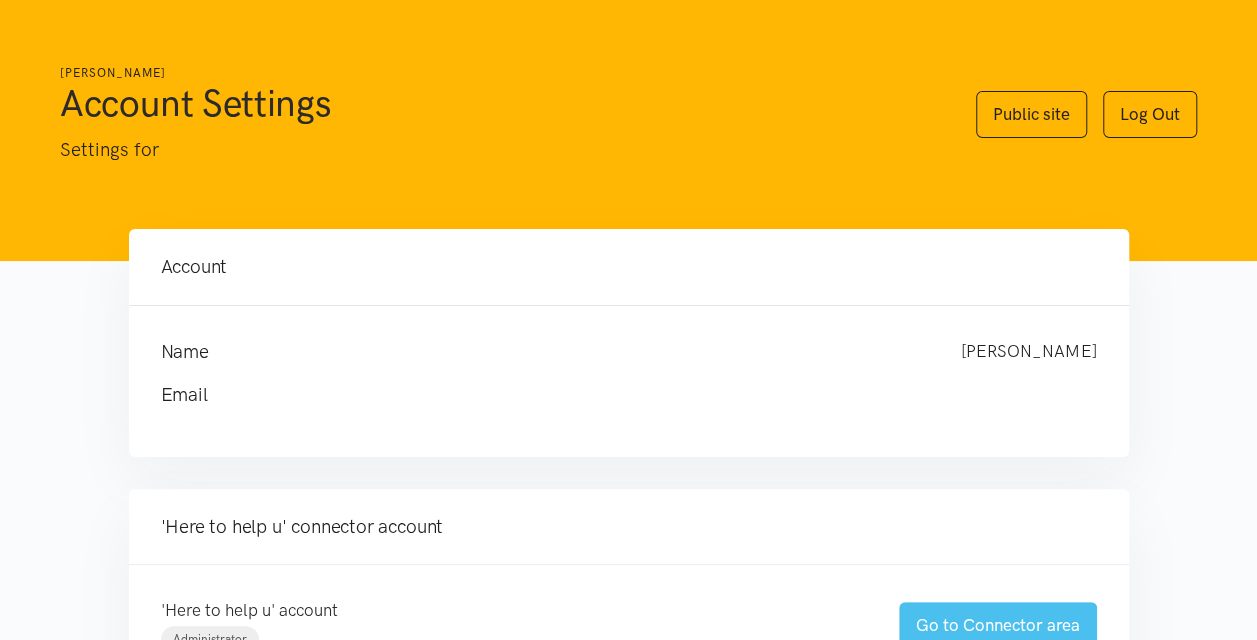 click on "Go to Connector area" at bounding box center [998, 625] 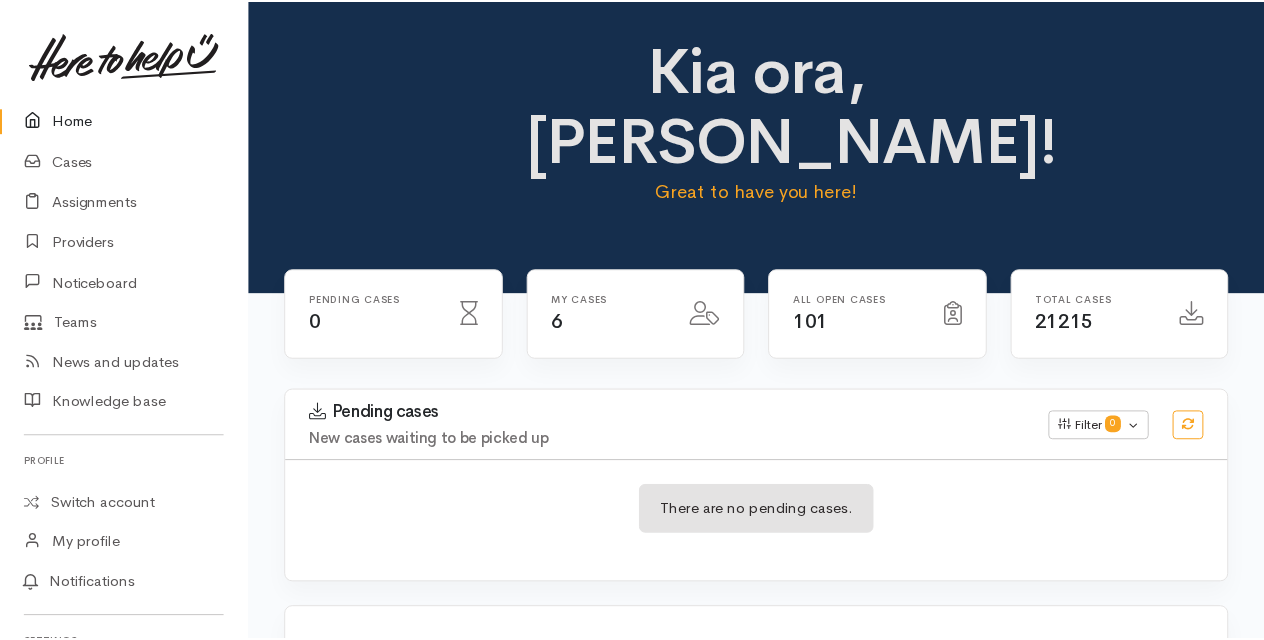 scroll, scrollTop: 0, scrollLeft: 0, axis: both 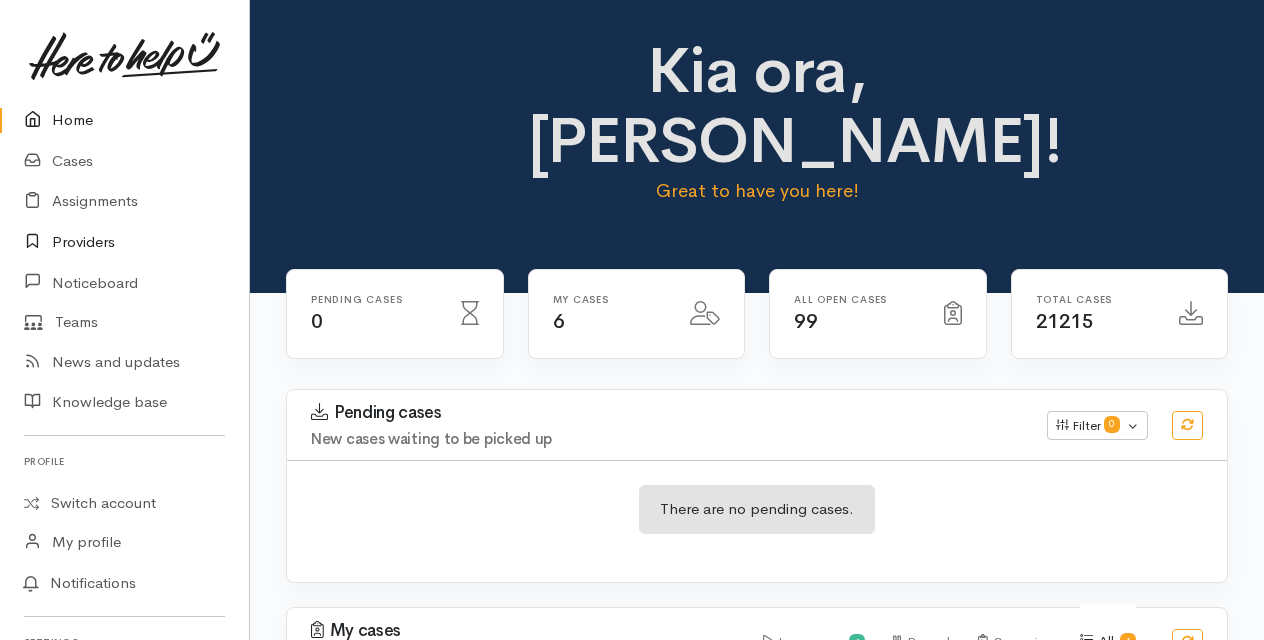 click on "Providers" at bounding box center (124, 242) 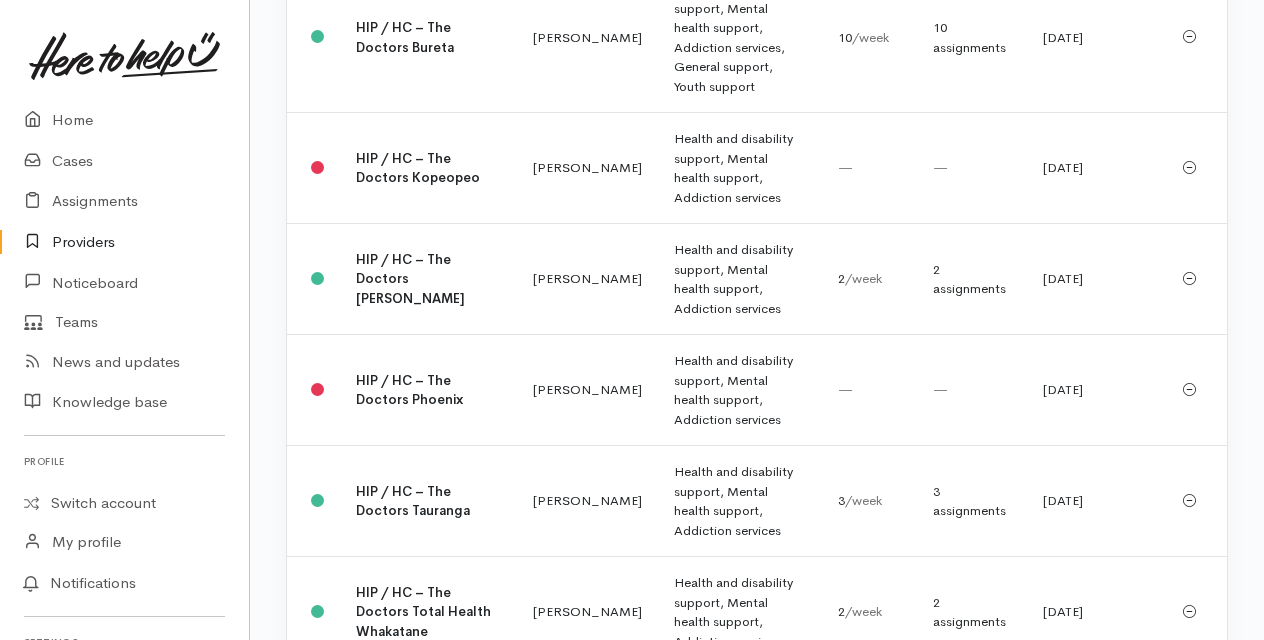 scroll, scrollTop: 4000, scrollLeft: 0, axis: vertical 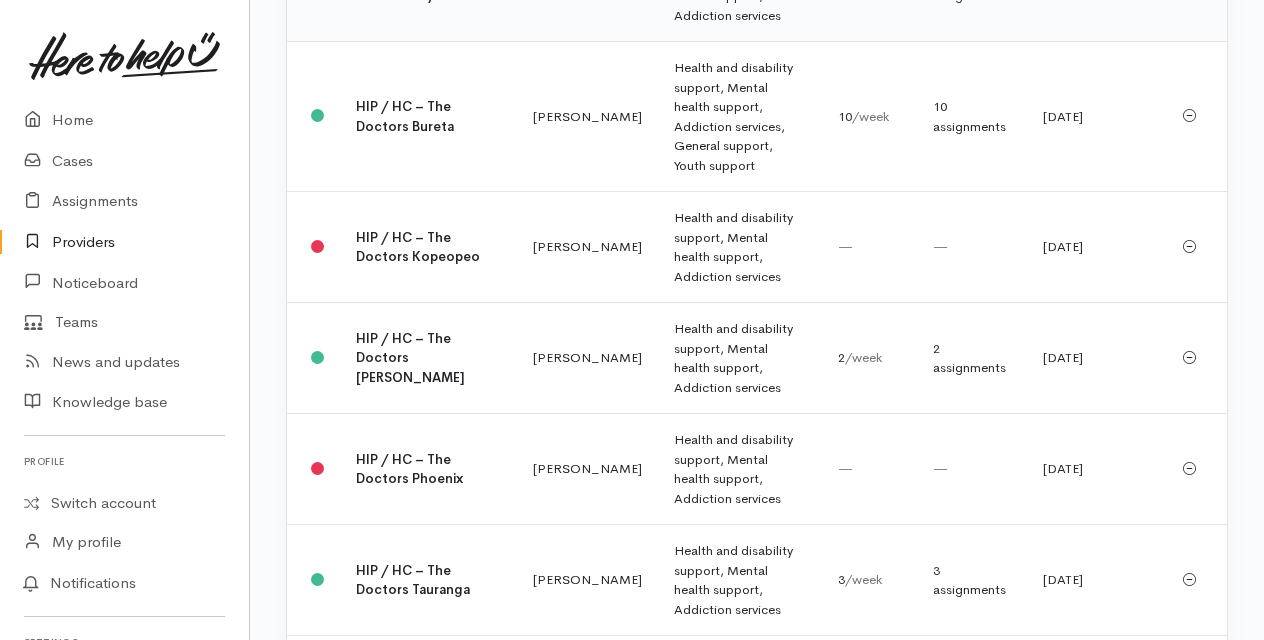 click on "HIP / HC – The Doctors Bayfair" at bounding box center [405, -14] 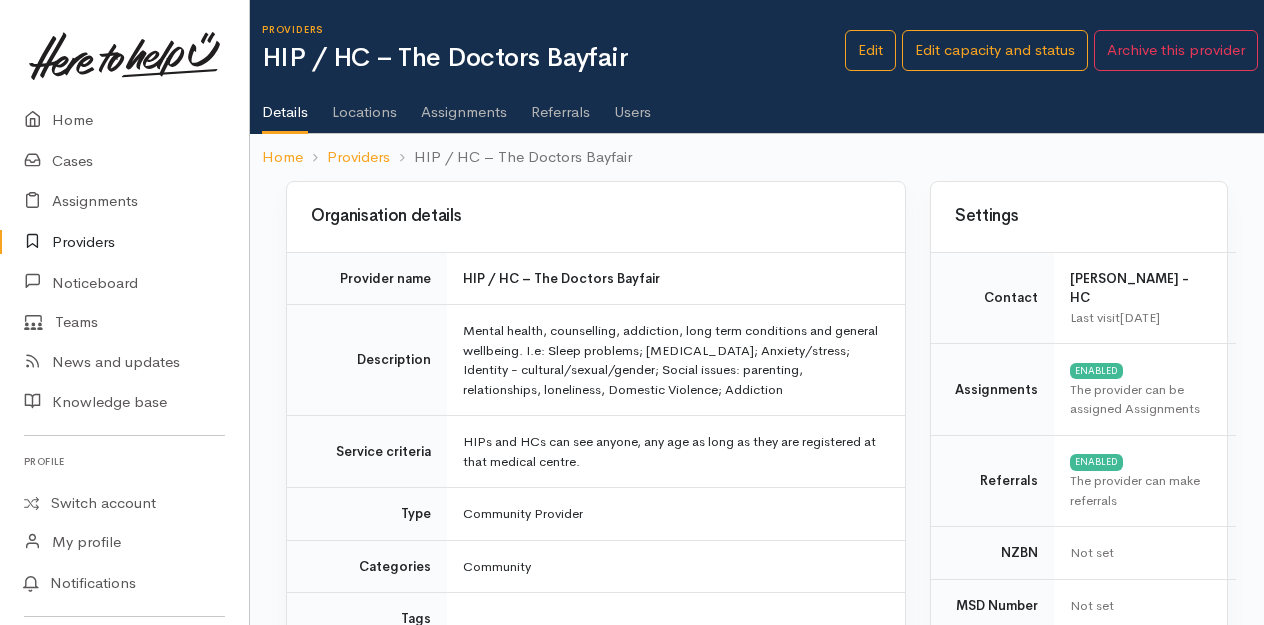 scroll, scrollTop: 0, scrollLeft: 0, axis: both 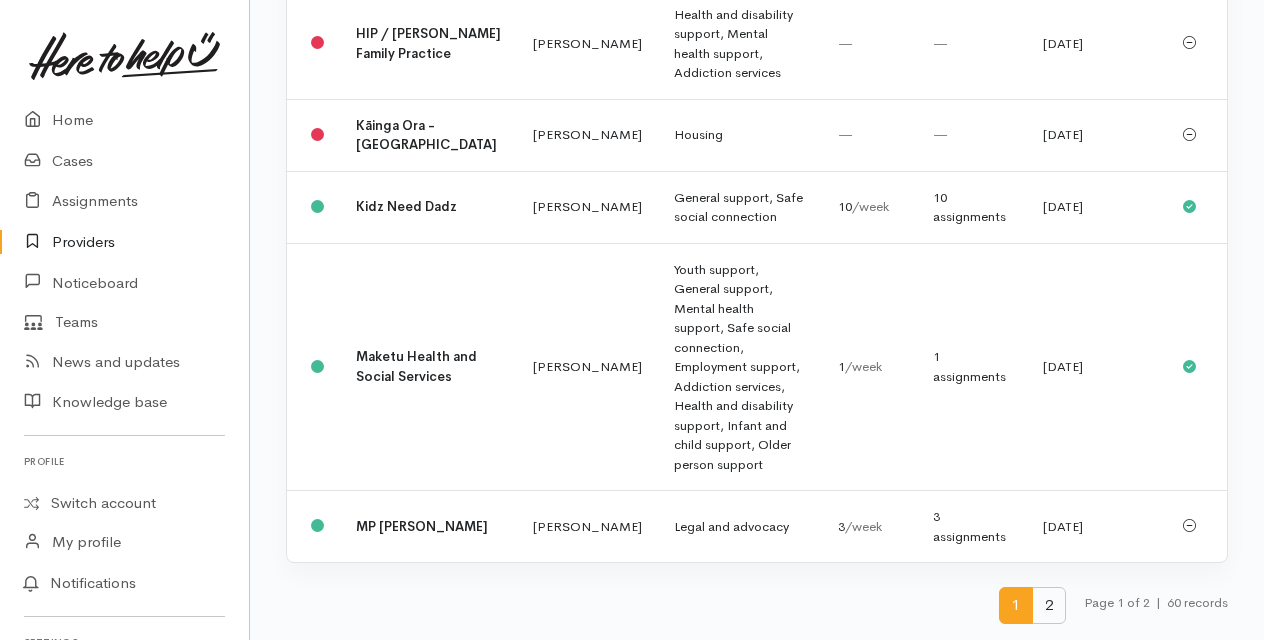 click on "2" at bounding box center (1049, 605) 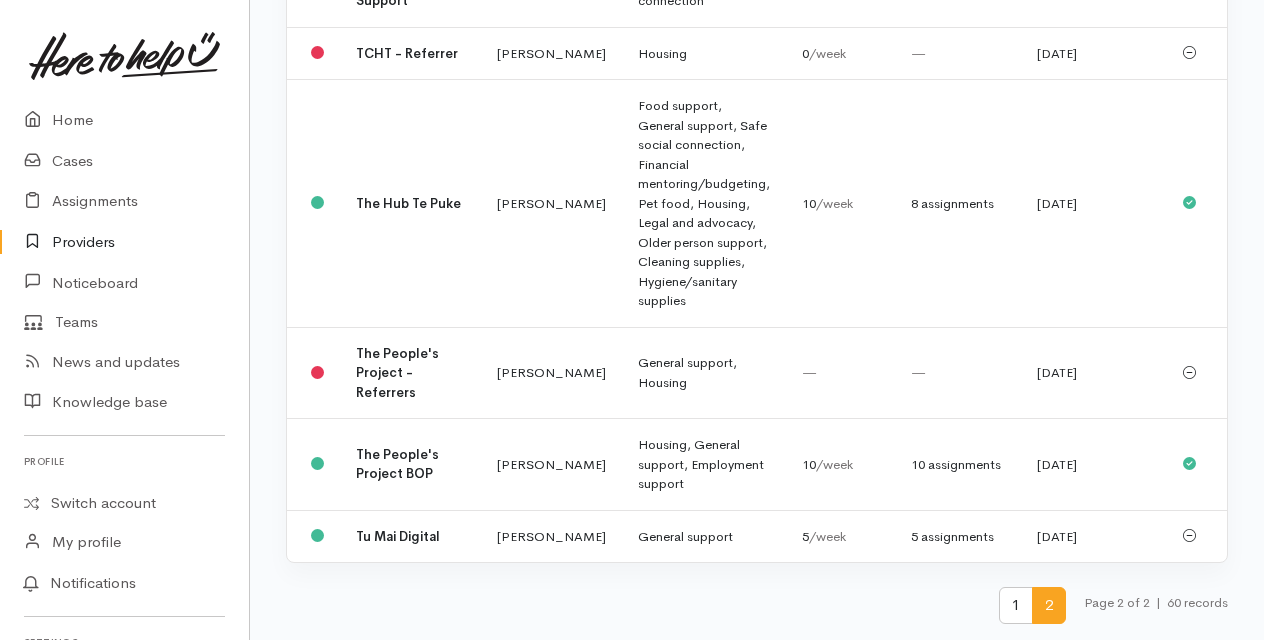 scroll, scrollTop: 969, scrollLeft: 0, axis: vertical 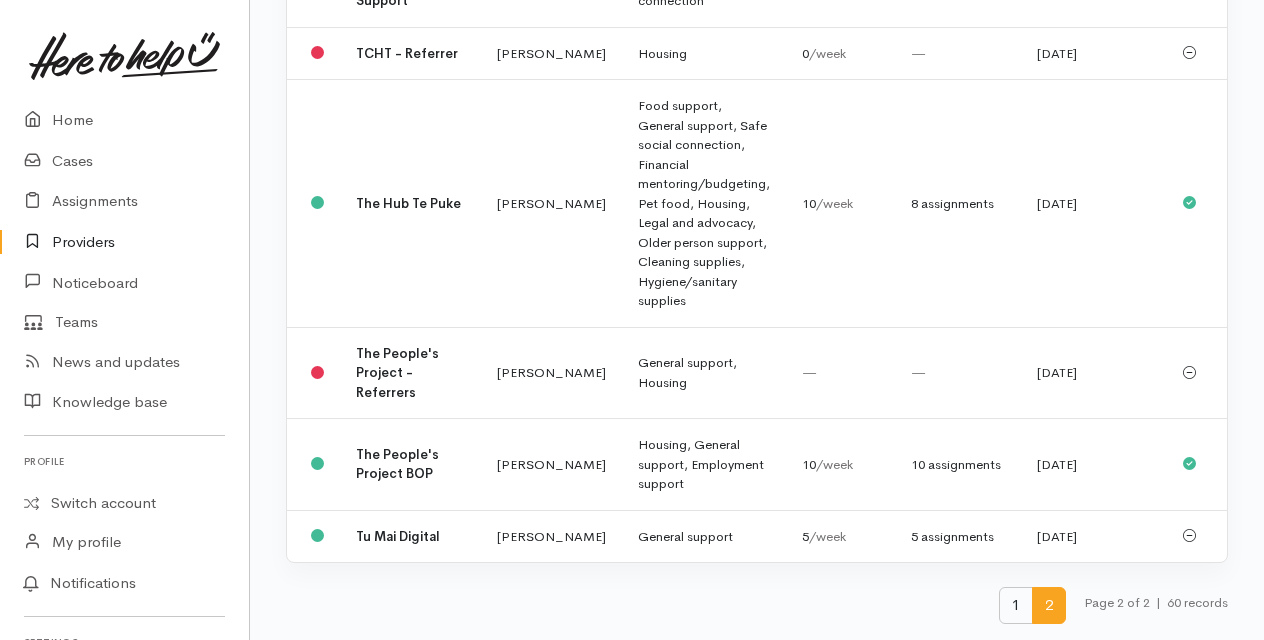 click on "1" at bounding box center [1016, 605] 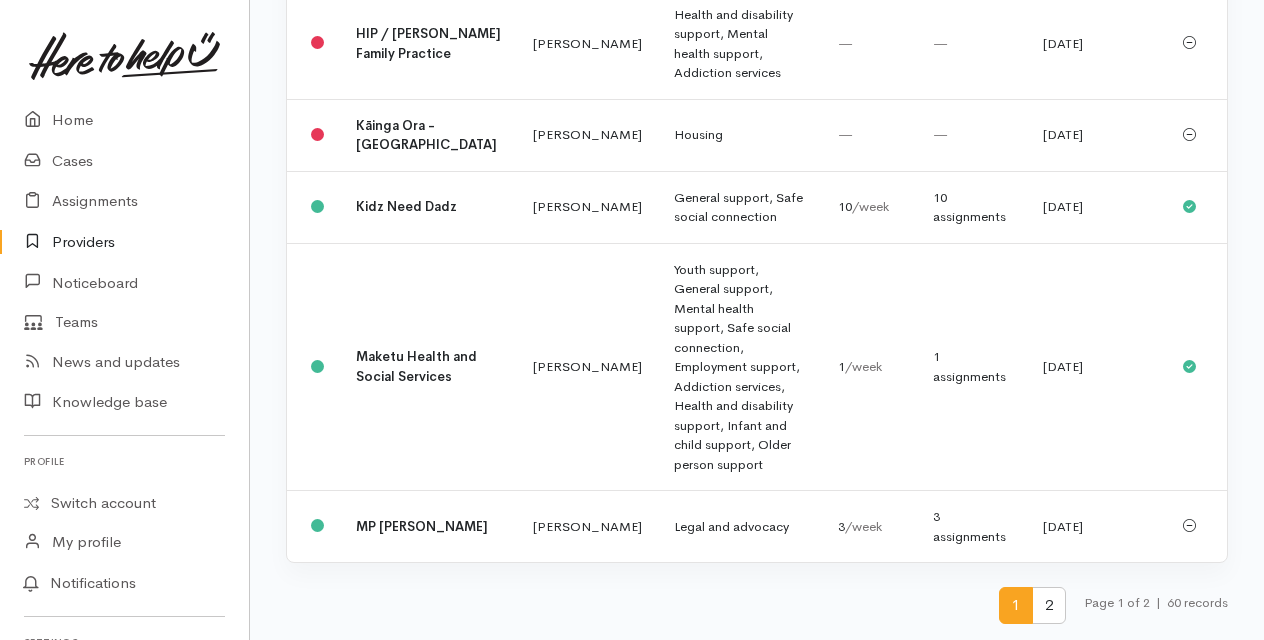 scroll, scrollTop: 5649, scrollLeft: 0, axis: vertical 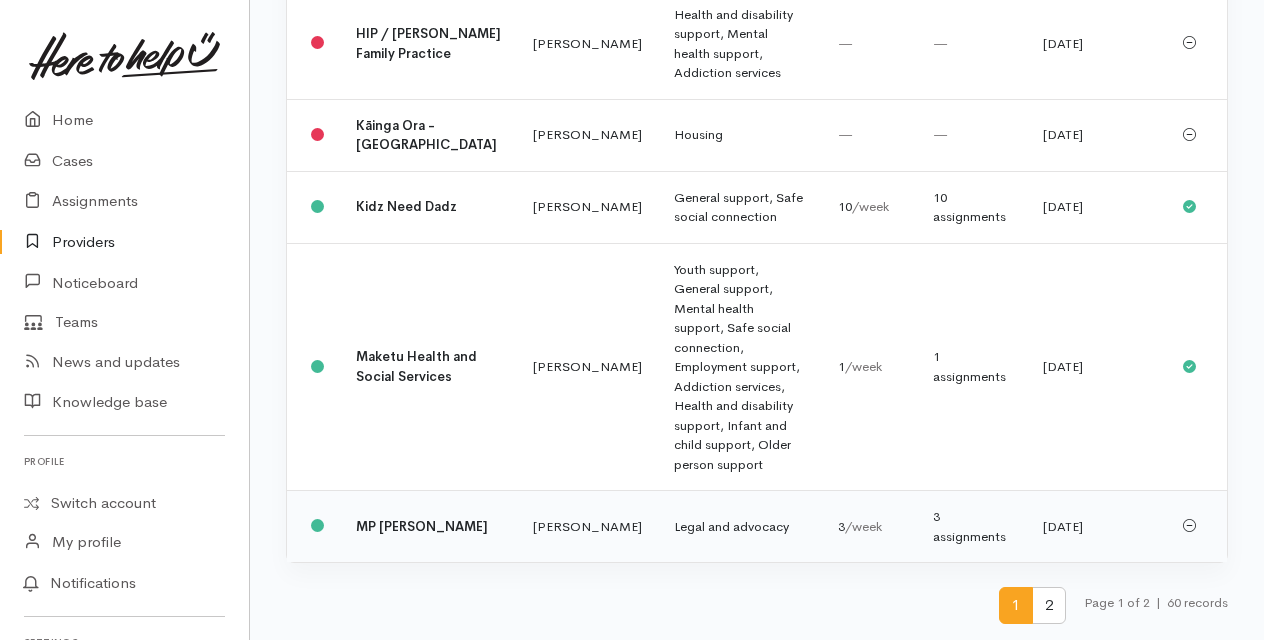 click on "MP Sam Uffindell" at bounding box center (428, 527) 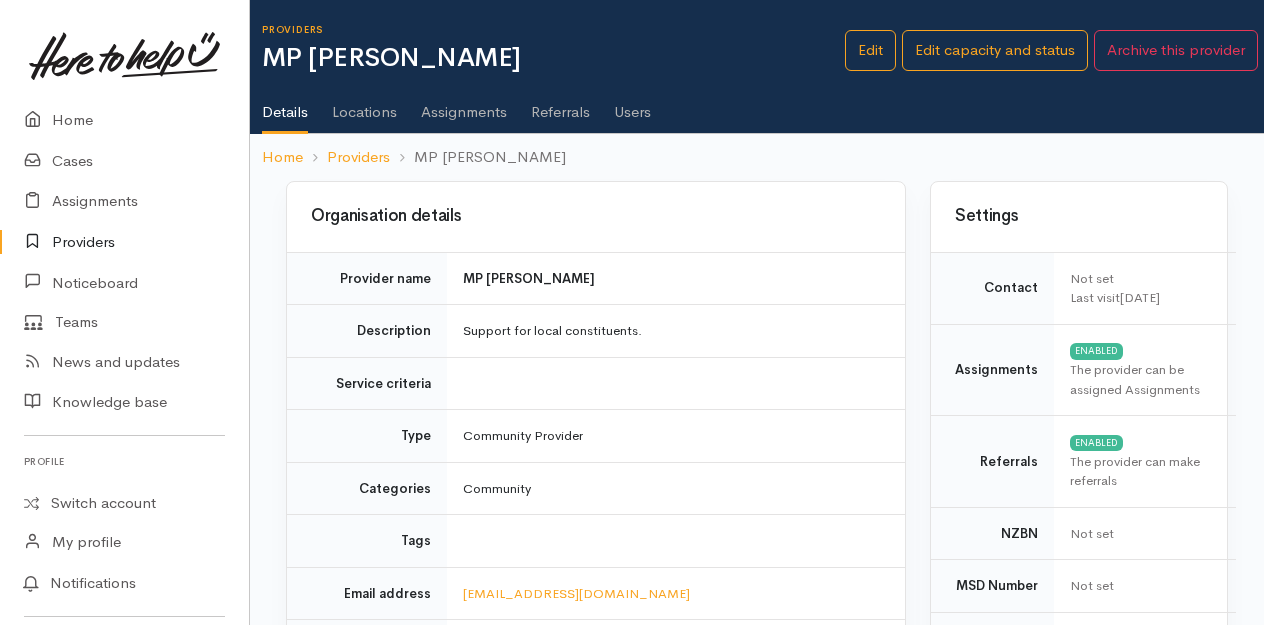scroll, scrollTop: 0, scrollLeft: 0, axis: both 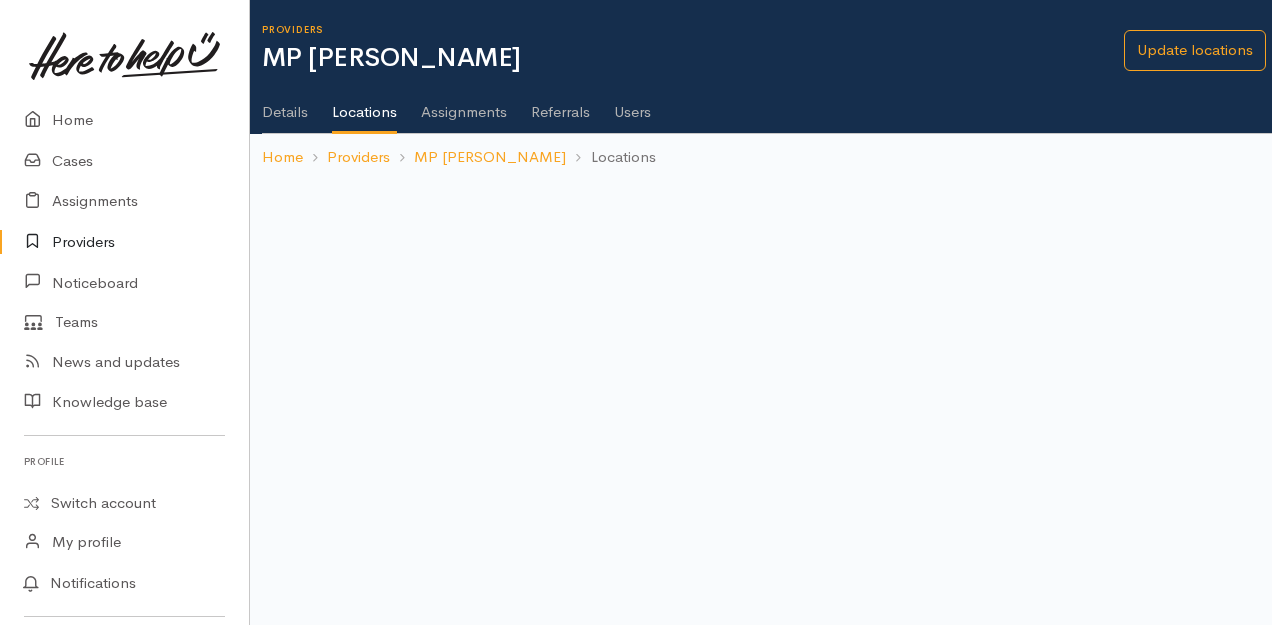click on "Assignments" at bounding box center [464, 105] 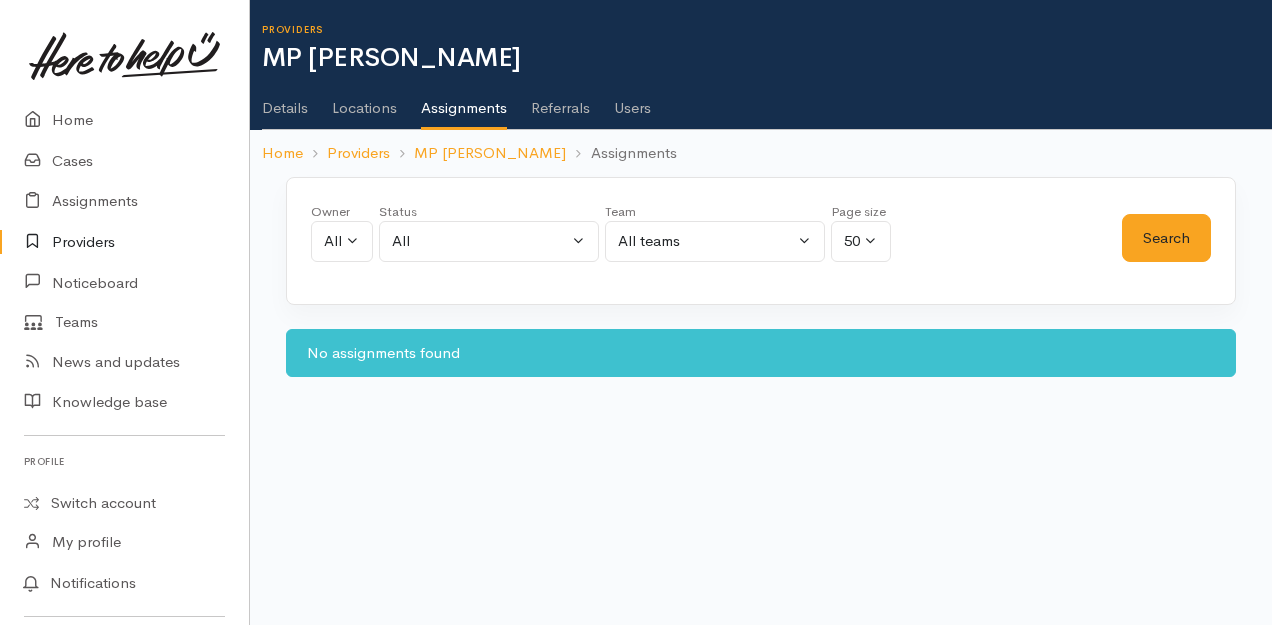 scroll, scrollTop: 0, scrollLeft: 0, axis: both 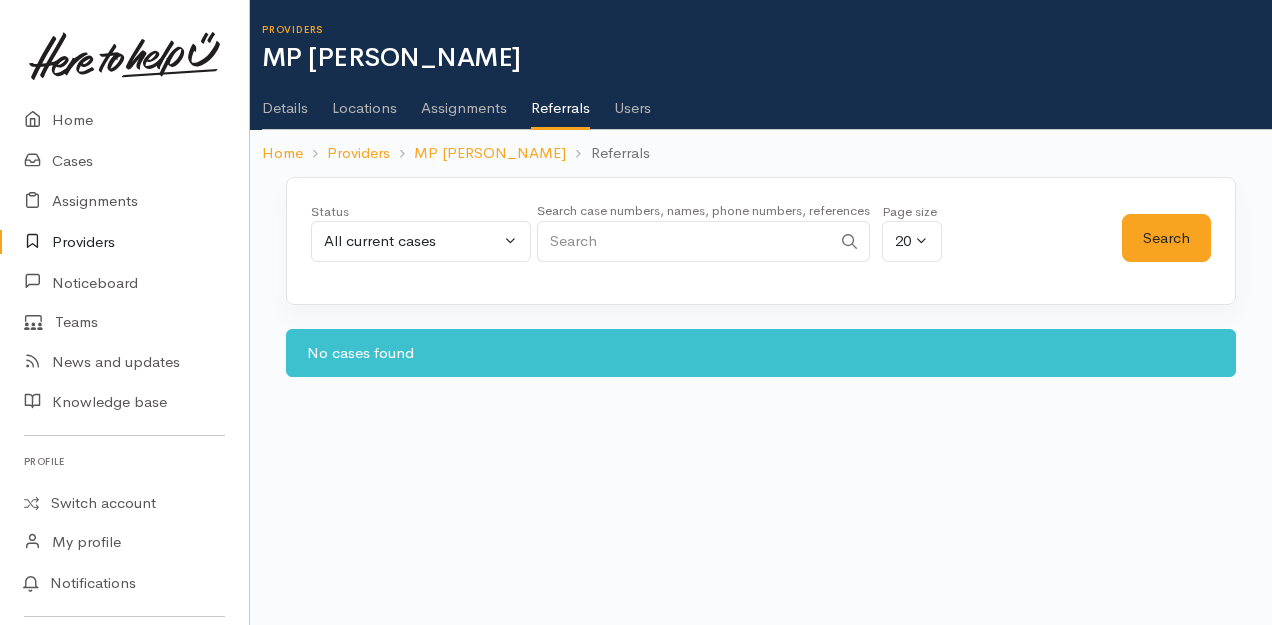 click on "Users" at bounding box center (632, 101) 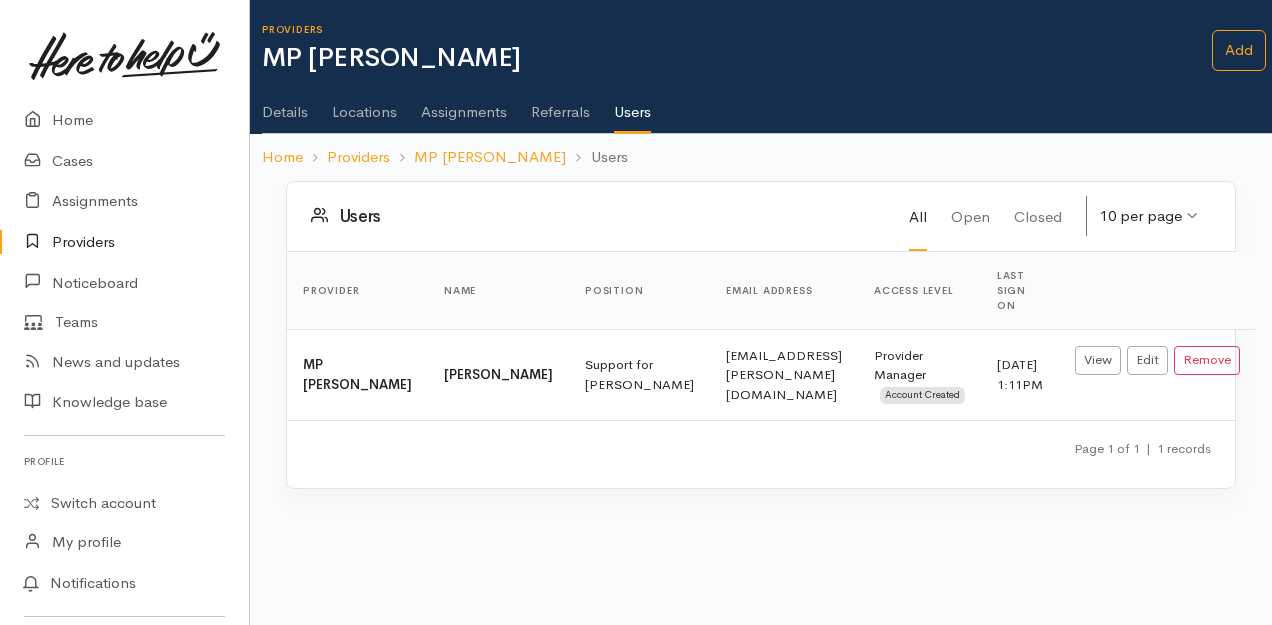 scroll, scrollTop: 0, scrollLeft: 0, axis: both 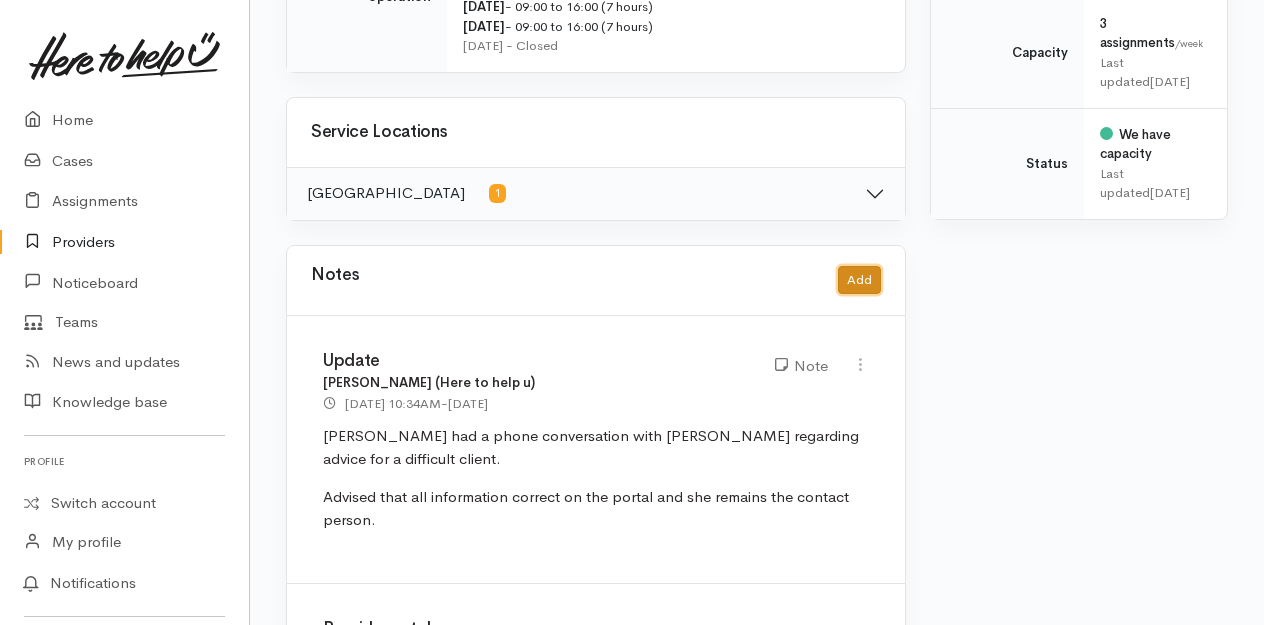 click on "Add" at bounding box center (859, 280) 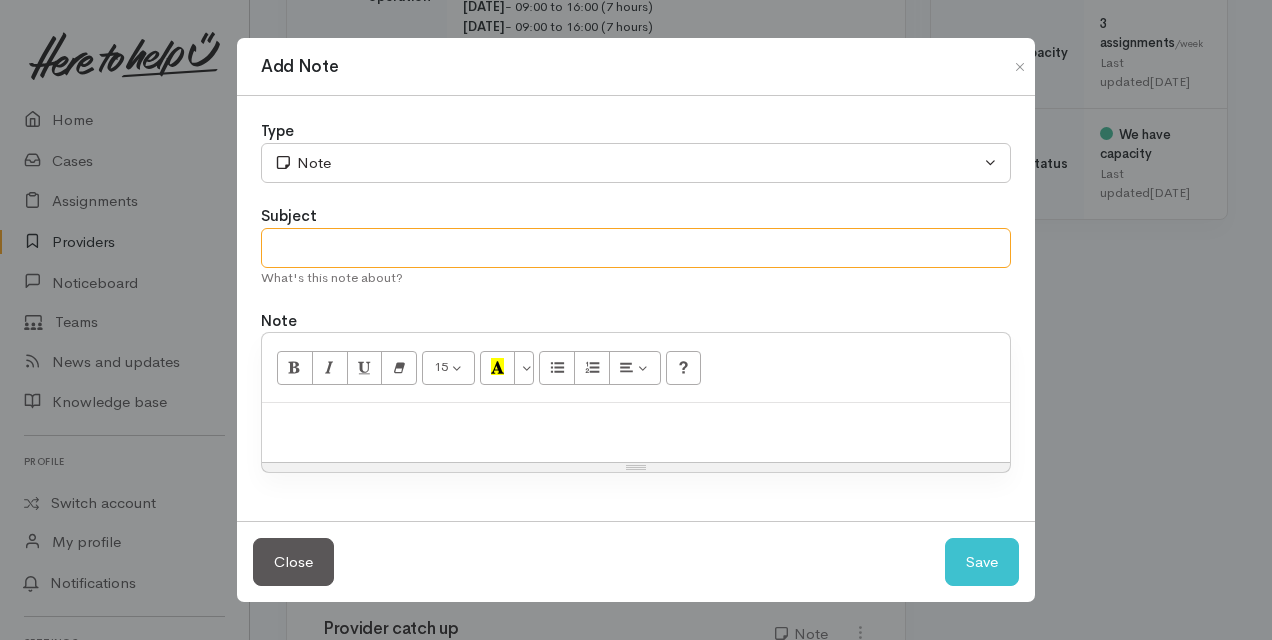 click at bounding box center [636, 248] 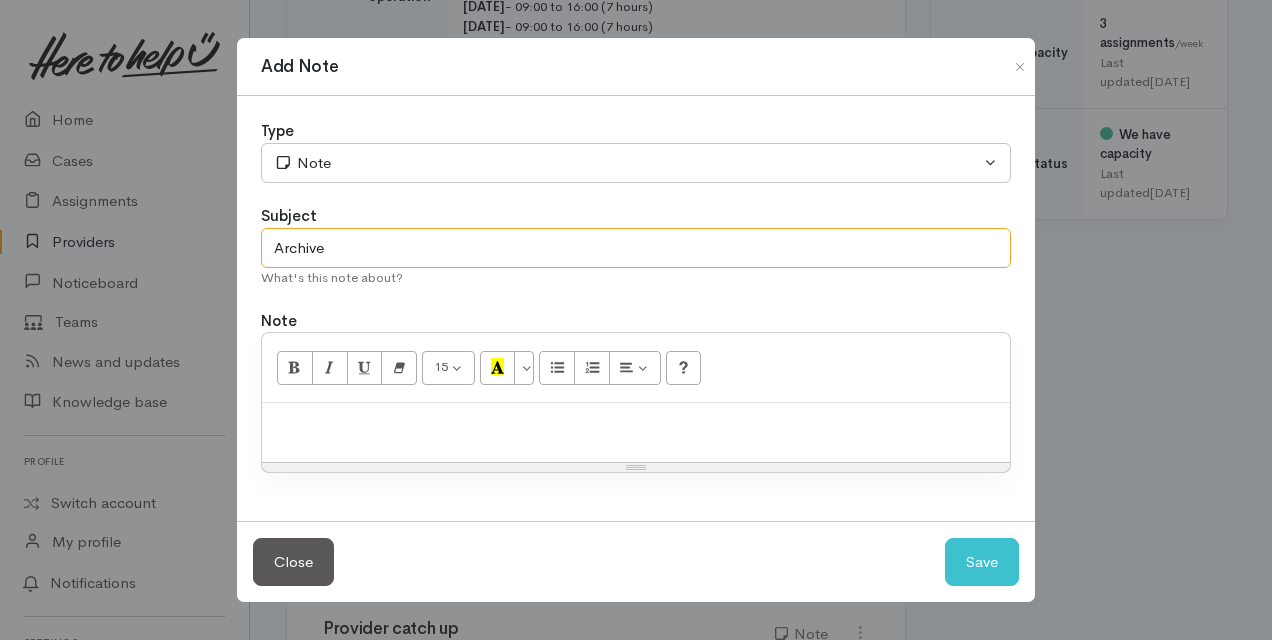 type on "Archive" 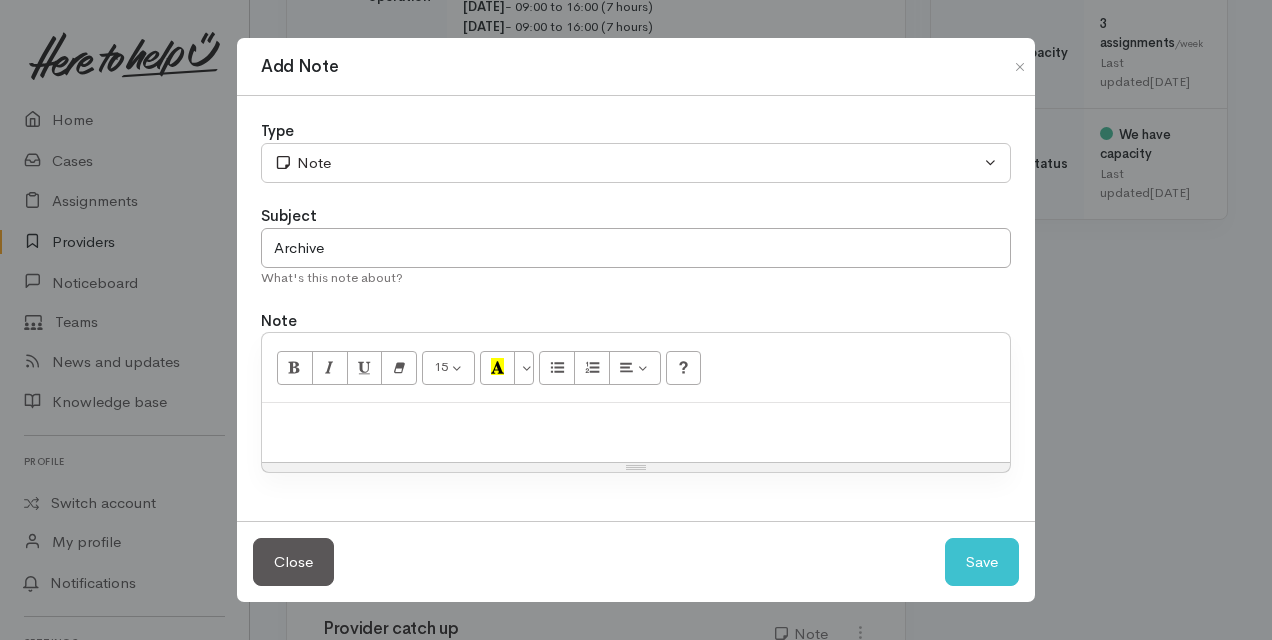 click at bounding box center (636, 424) 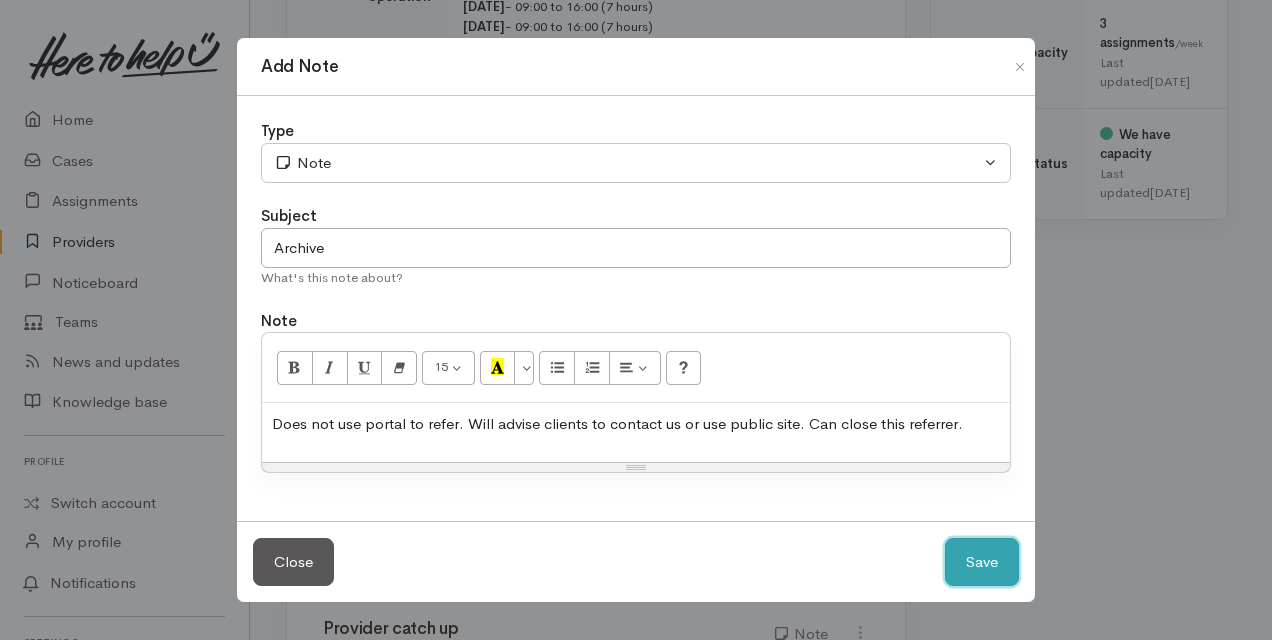click on "Save" at bounding box center (982, 562) 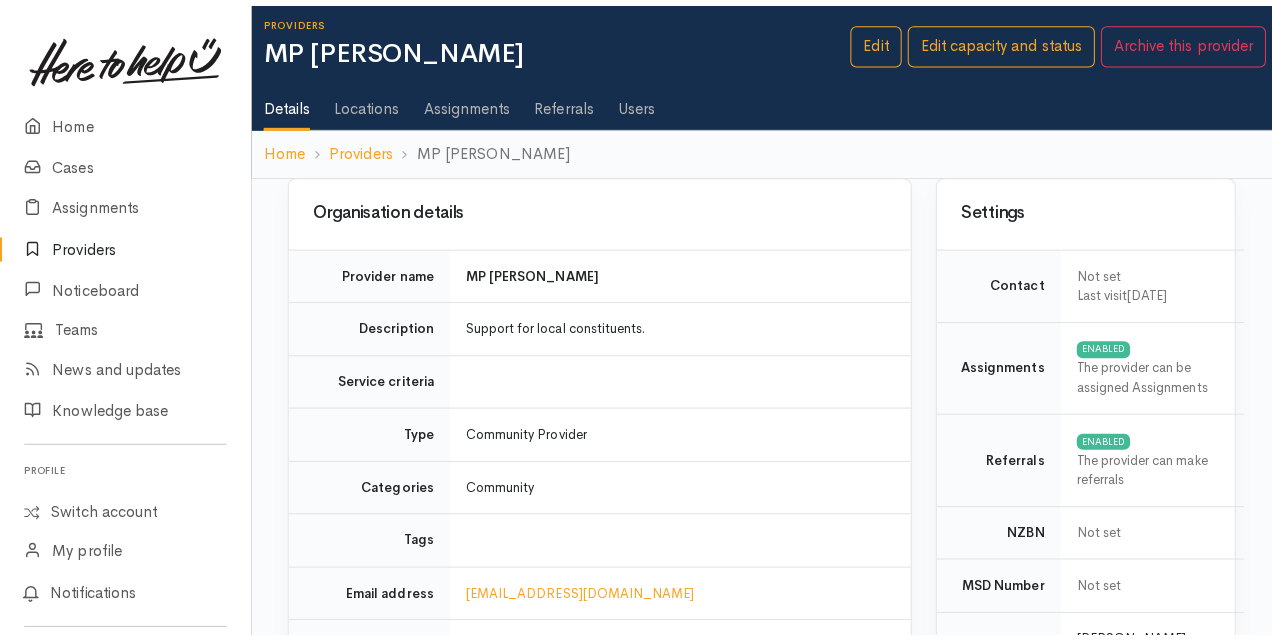 scroll, scrollTop: 0, scrollLeft: 0, axis: both 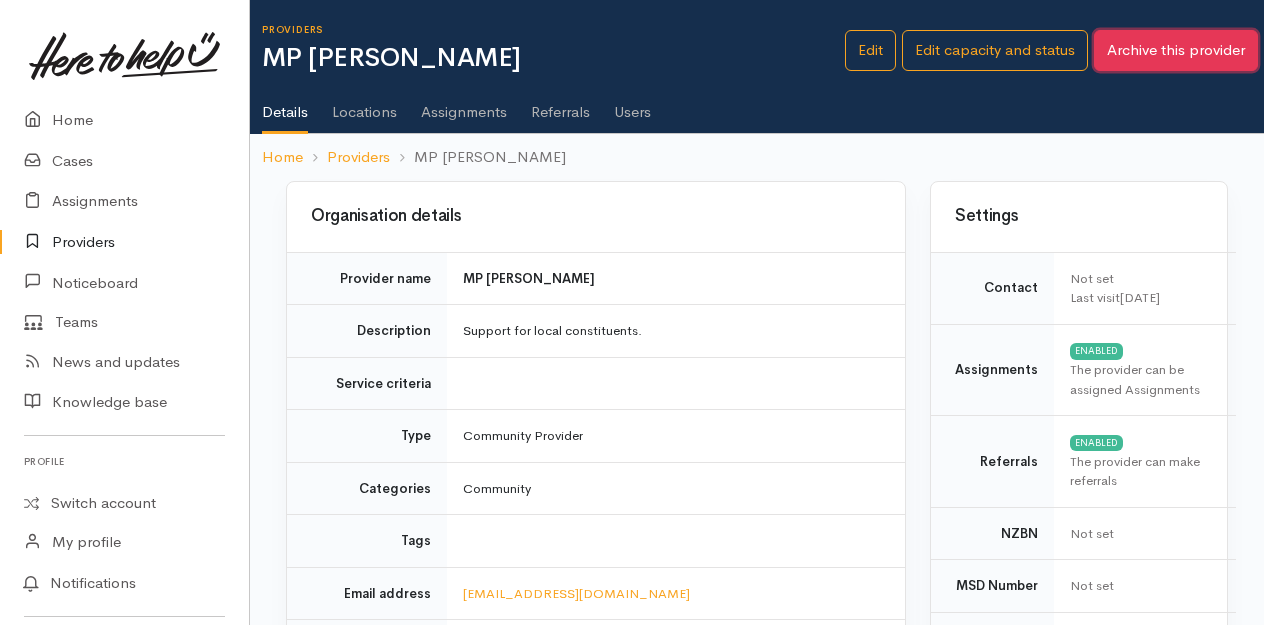 click on "Archive this provider" at bounding box center (1176, 50) 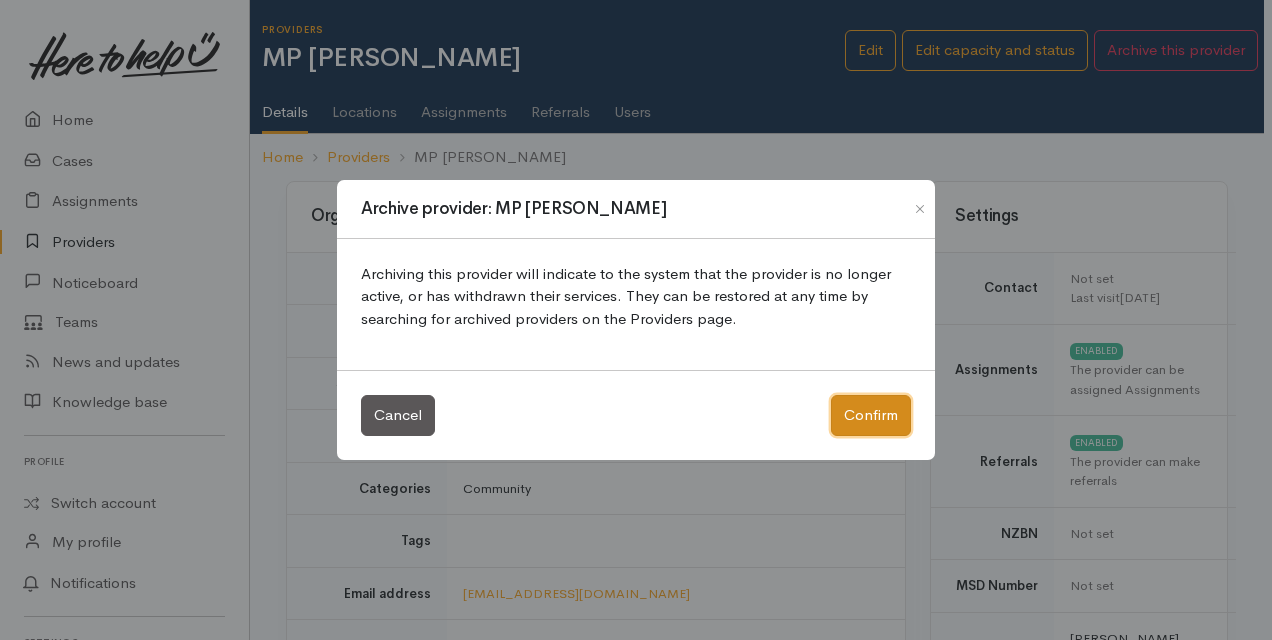 click on "Confirm" at bounding box center (871, 415) 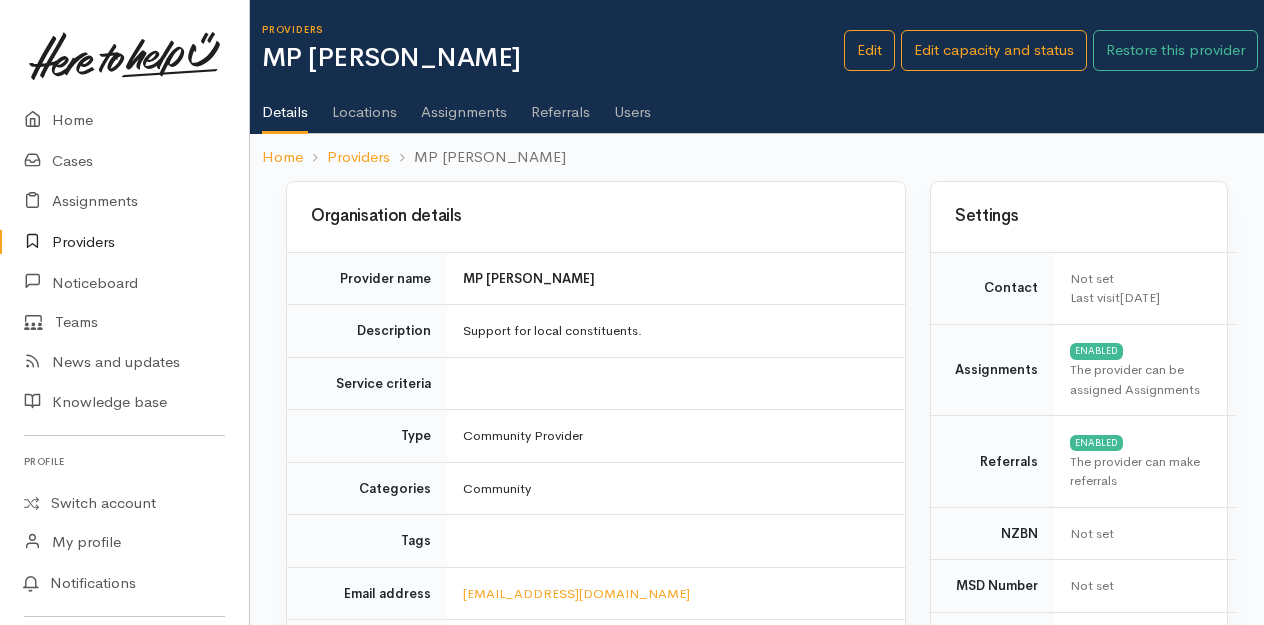 scroll, scrollTop: 0, scrollLeft: 0, axis: both 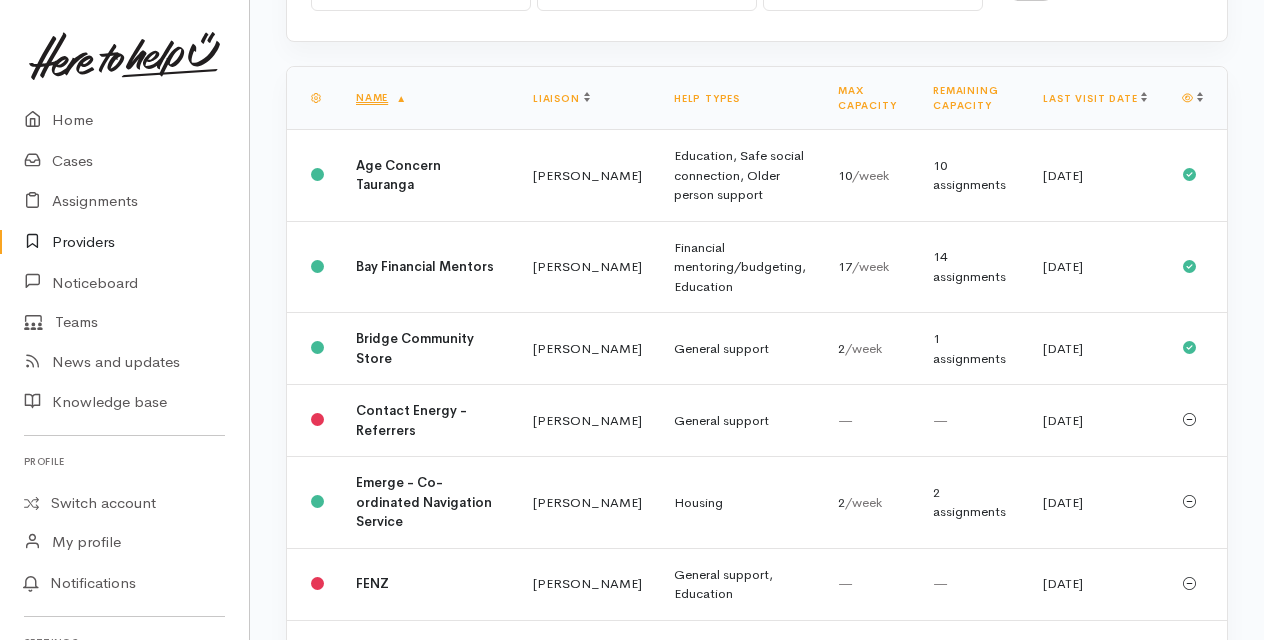 click on "Providers" at bounding box center (124, 242) 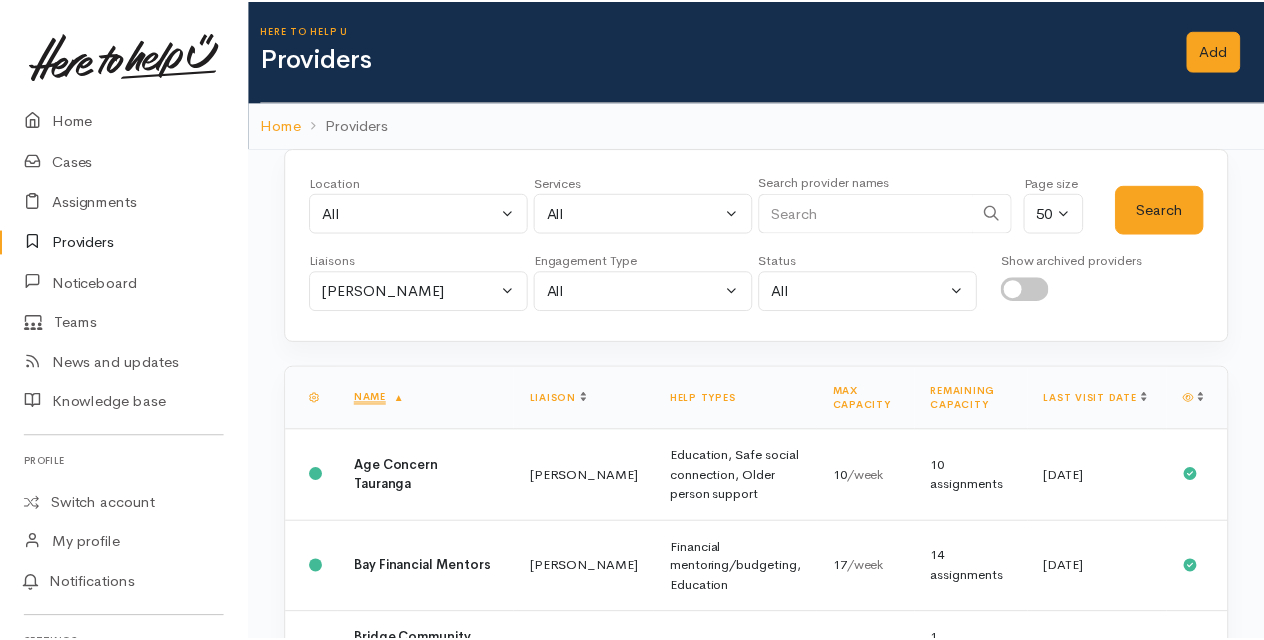 scroll, scrollTop: 0, scrollLeft: 0, axis: both 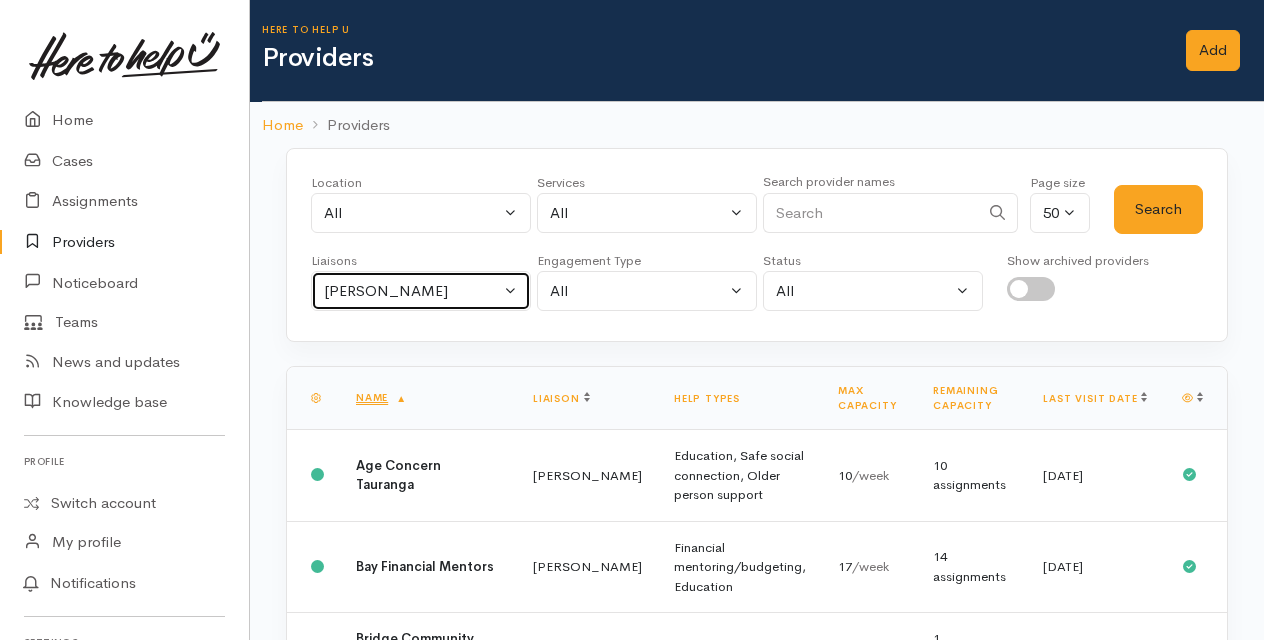 click on "[PERSON_NAME]" at bounding box center [421, 291] 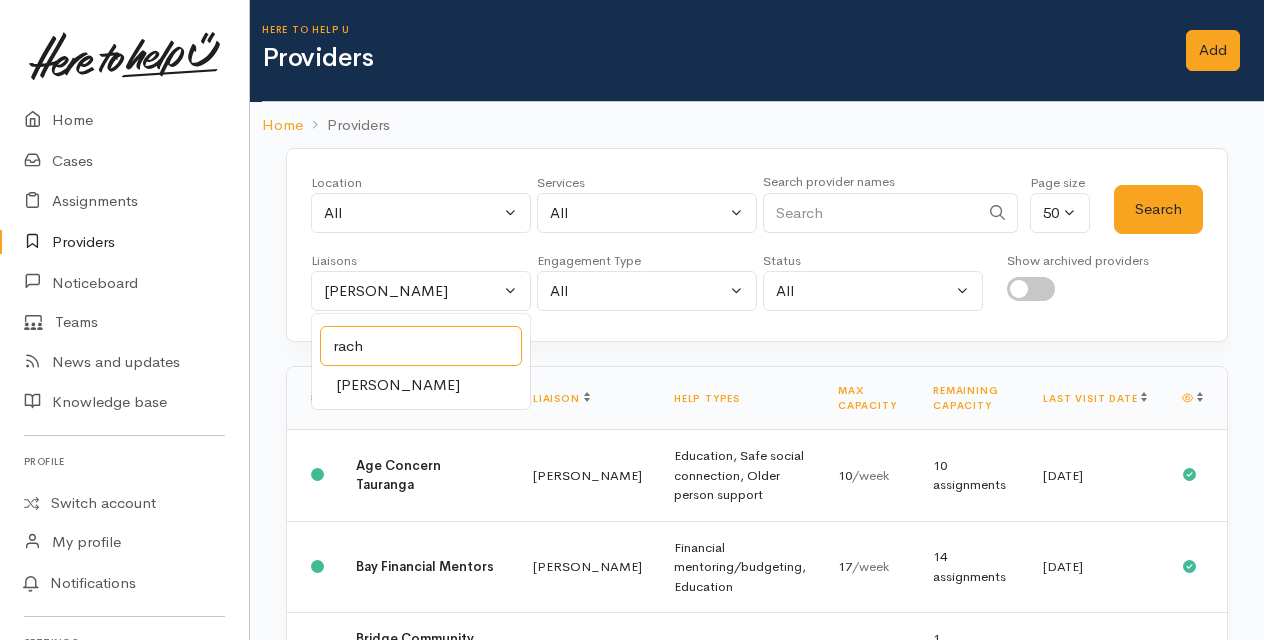 type on "rach" 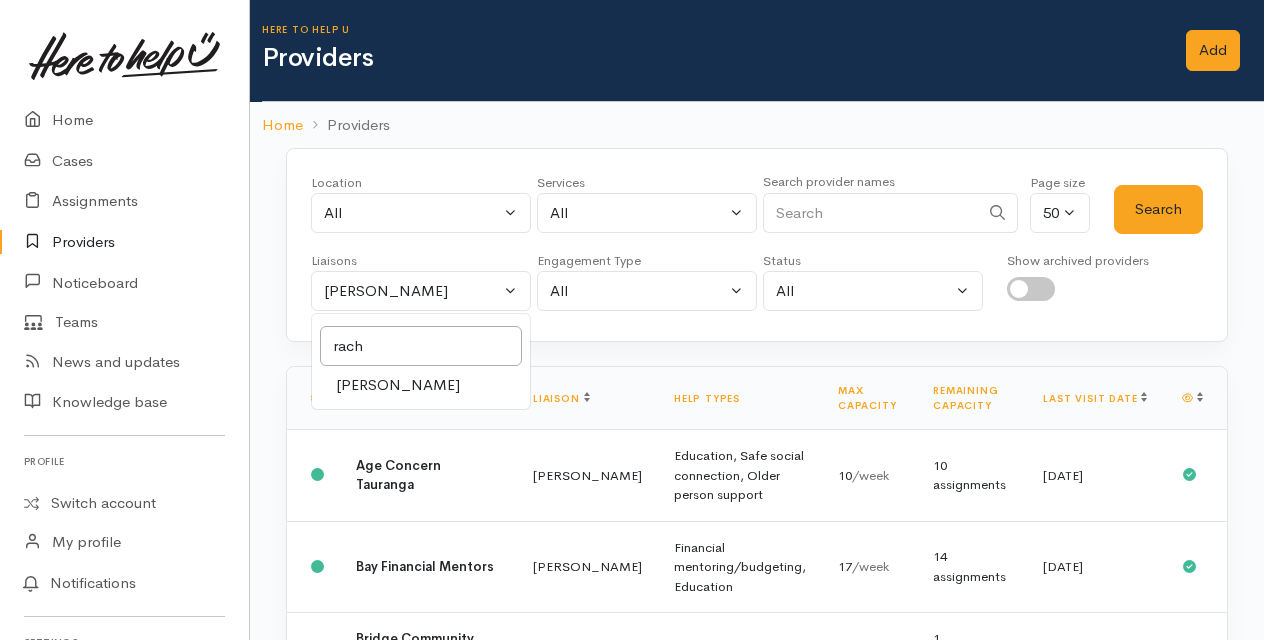 click on "[PERSON_NAME]" at bounding box center (398, 385) 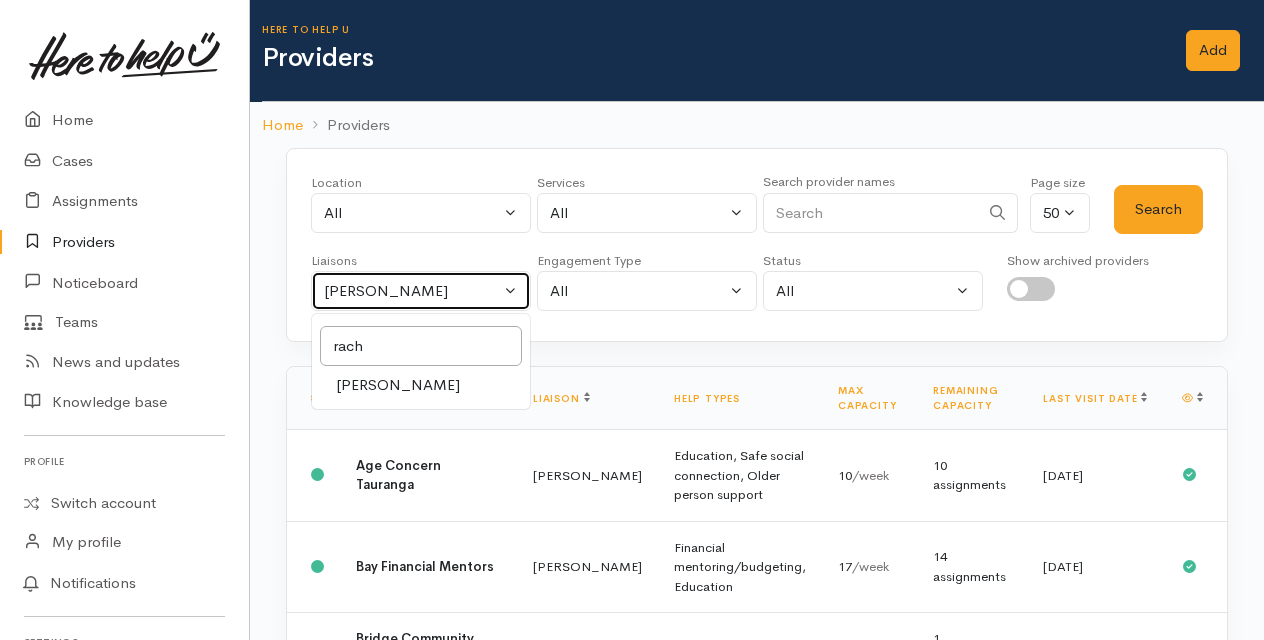 select on "1612" 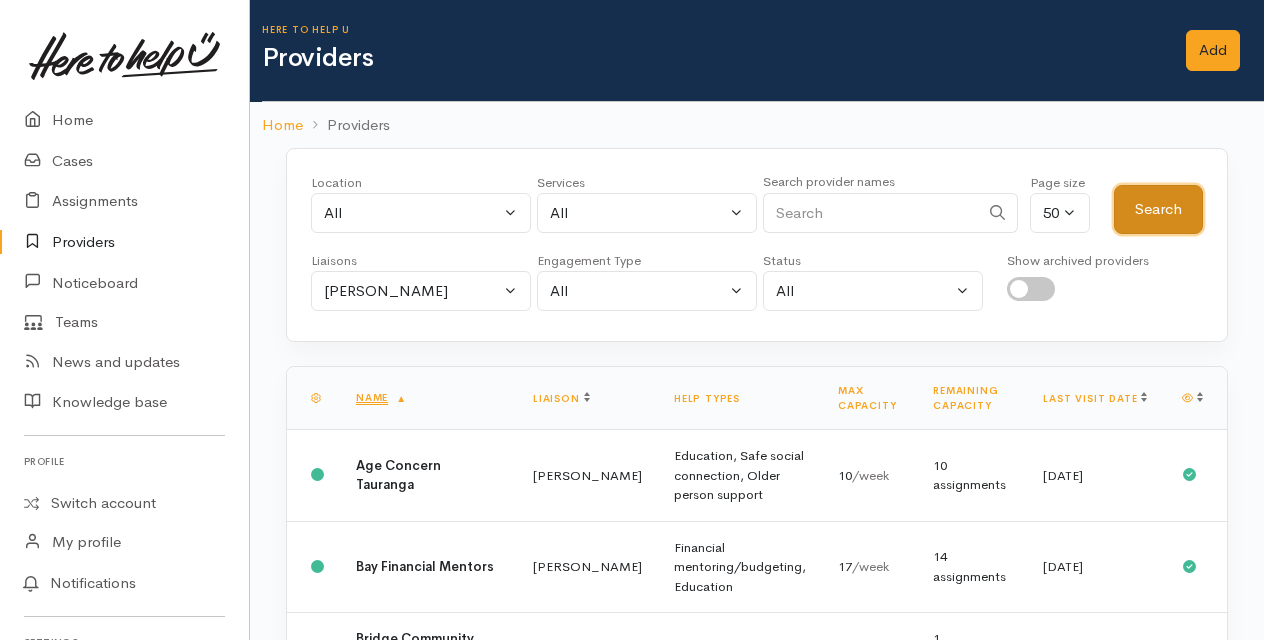 click on "Search" at bounding box center [1158, 209] 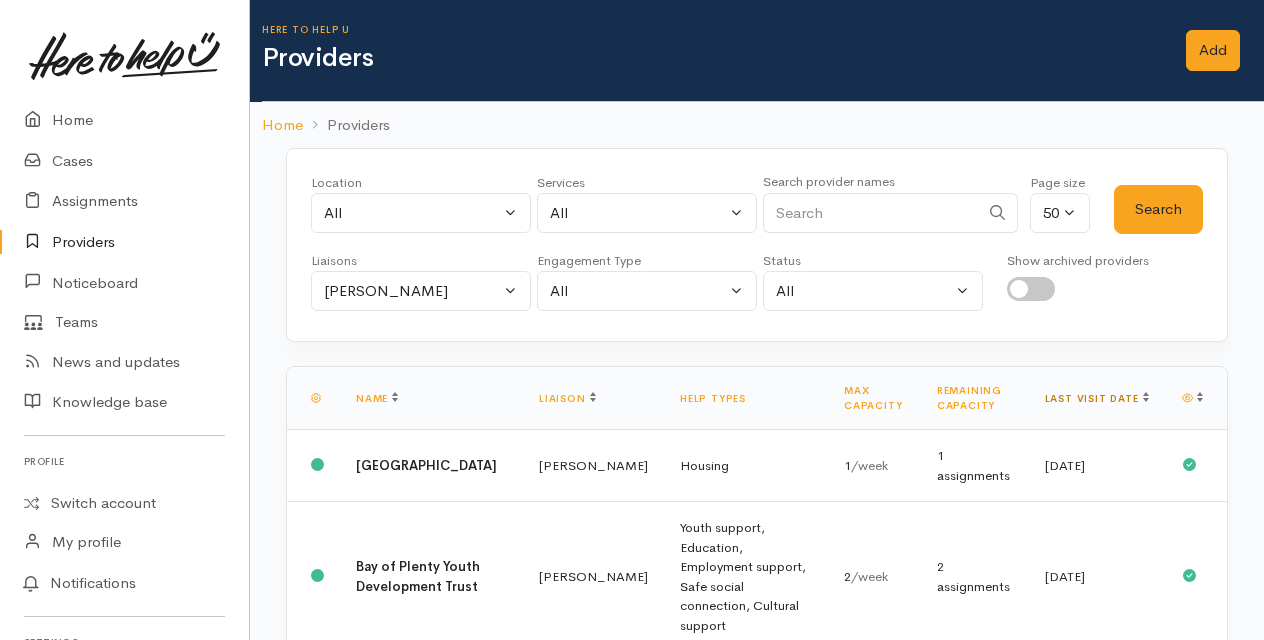 click on "Last visit date" at bounding box center (1097, 398) 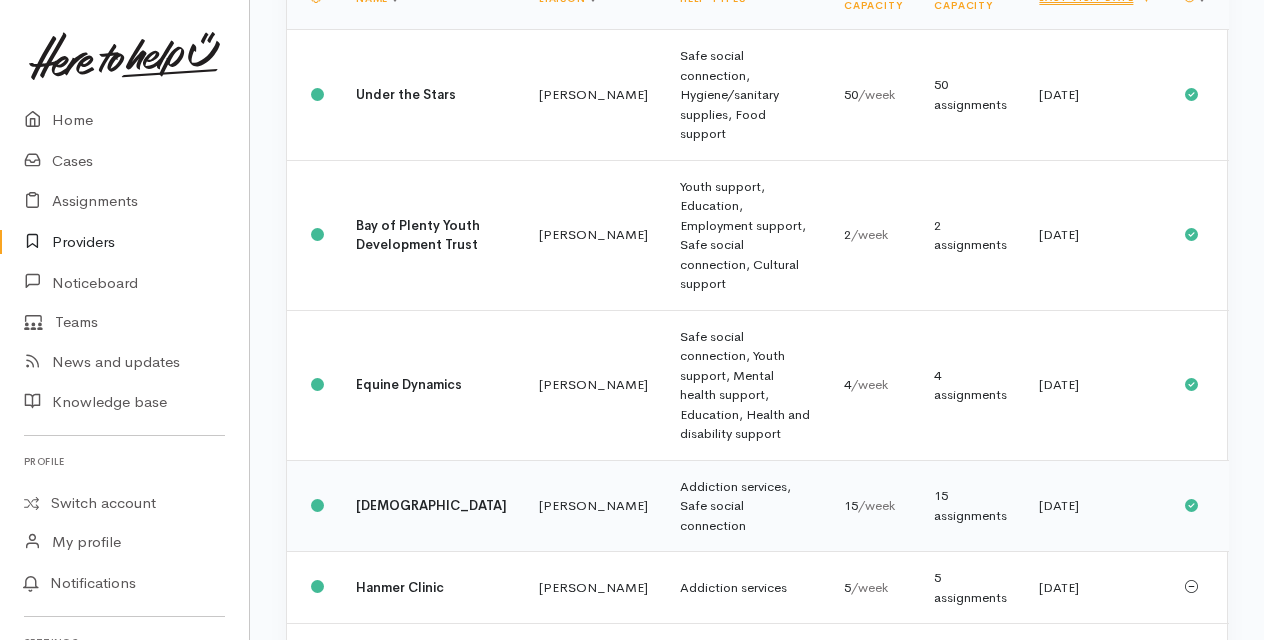scroll, scrollTop: 500, scrollLeft: 0, axis: vertical 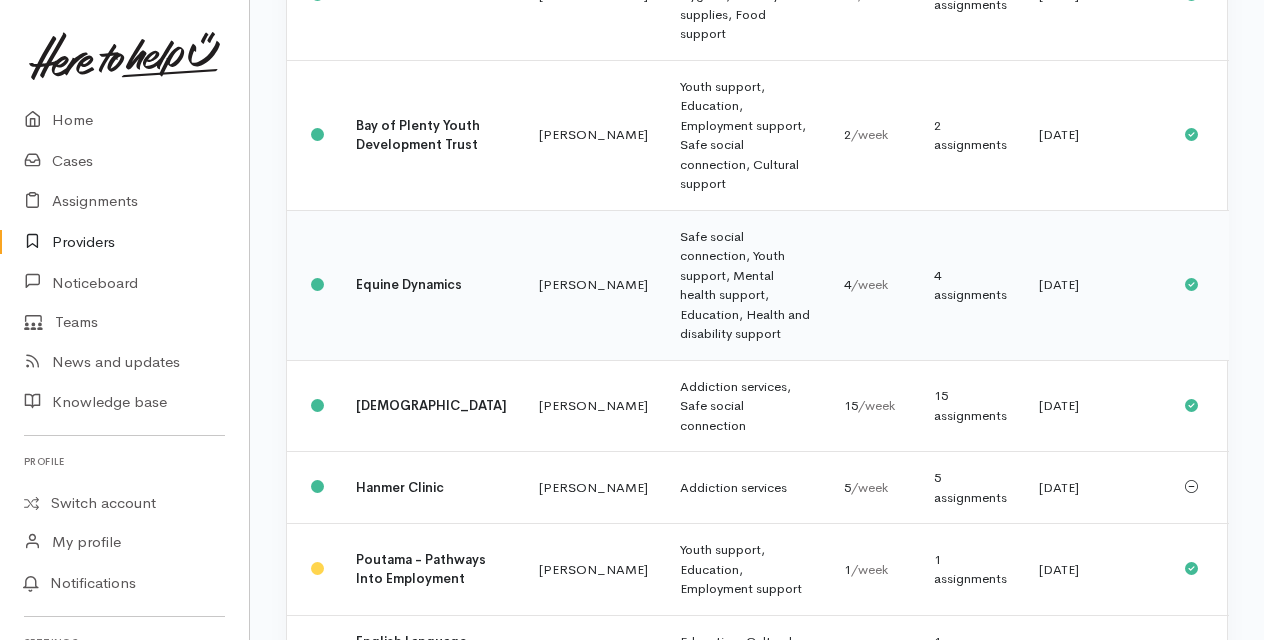 click on "Equine Dynamics" at bounding box center [409, 284] 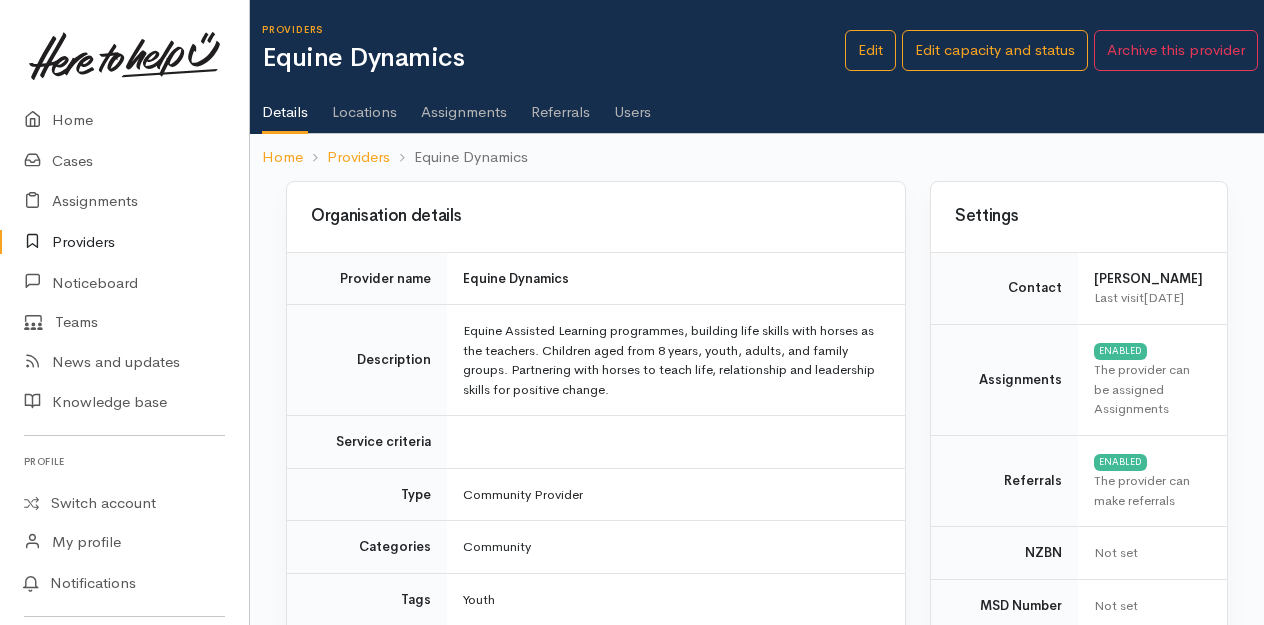 scroll, scrollTop: 0, scrollLeft: 0, axis: both 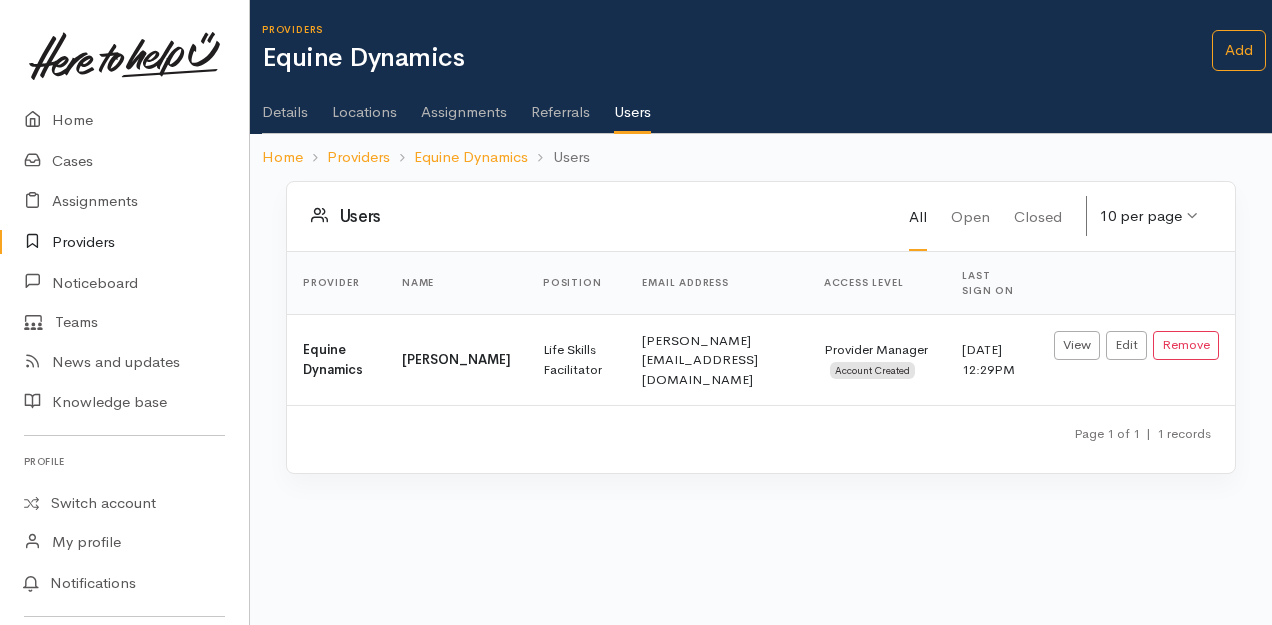 click on "Details" at bounding box center (285, 105) 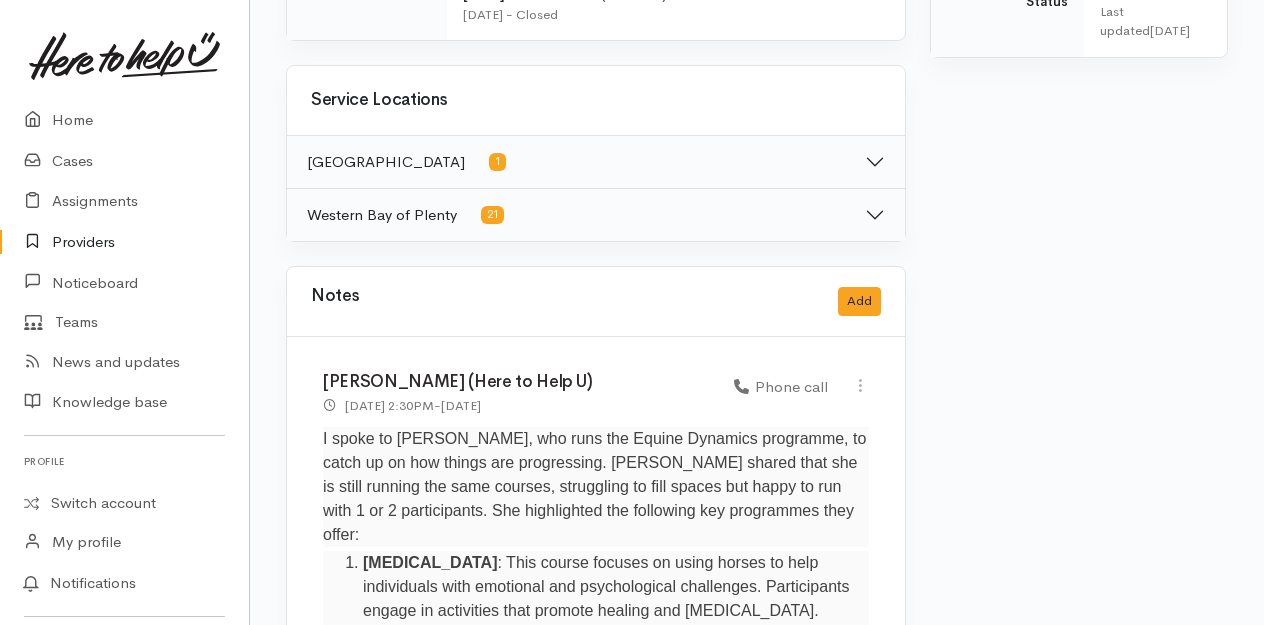 scroll, scrollTop: 1100, scrollLeft: 0, axis: vertical 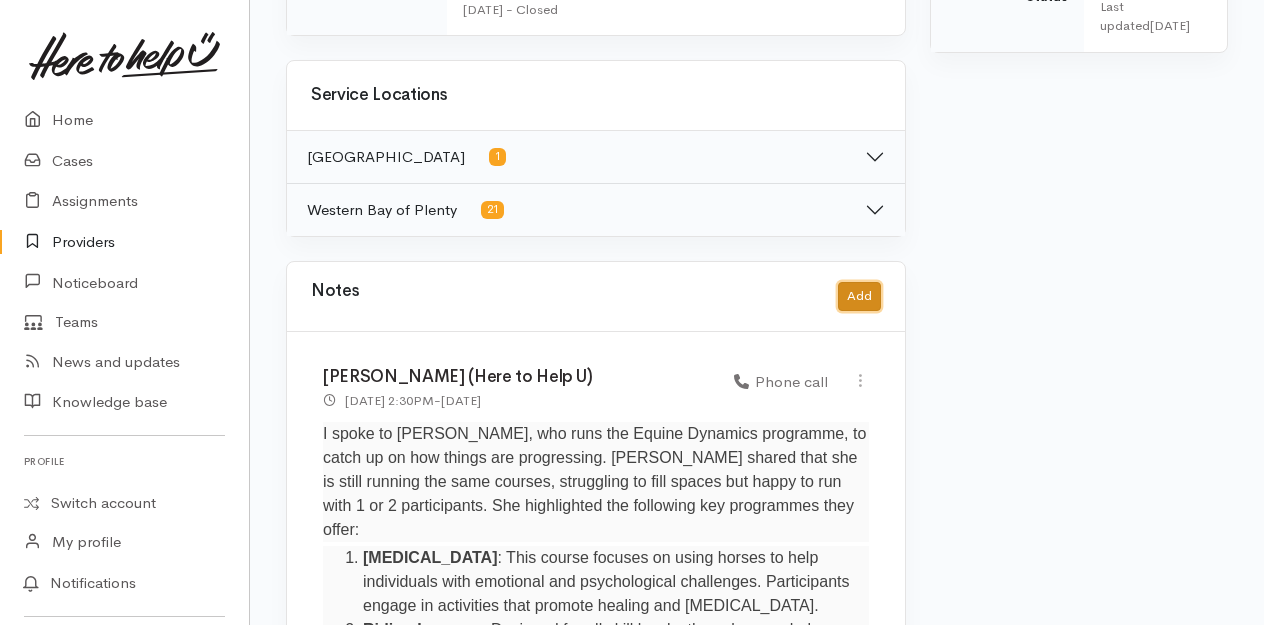 click on "Add" at bounding box center [859, 296] 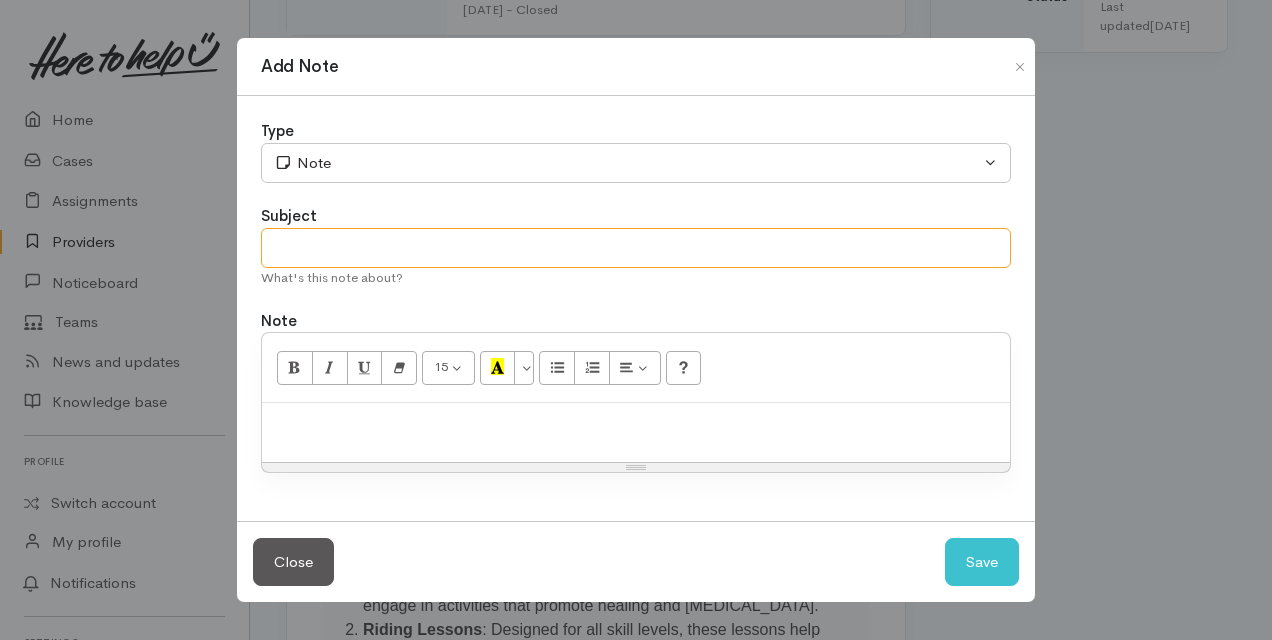 click at bounding box center (636, 248) 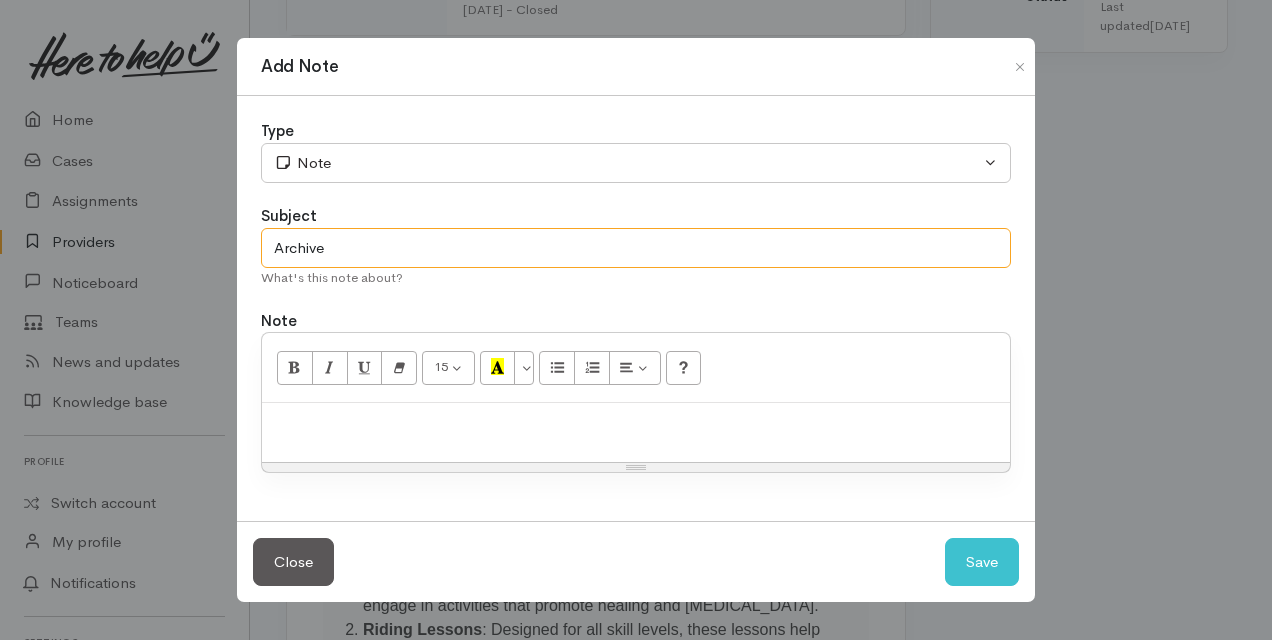 type on "Archive" 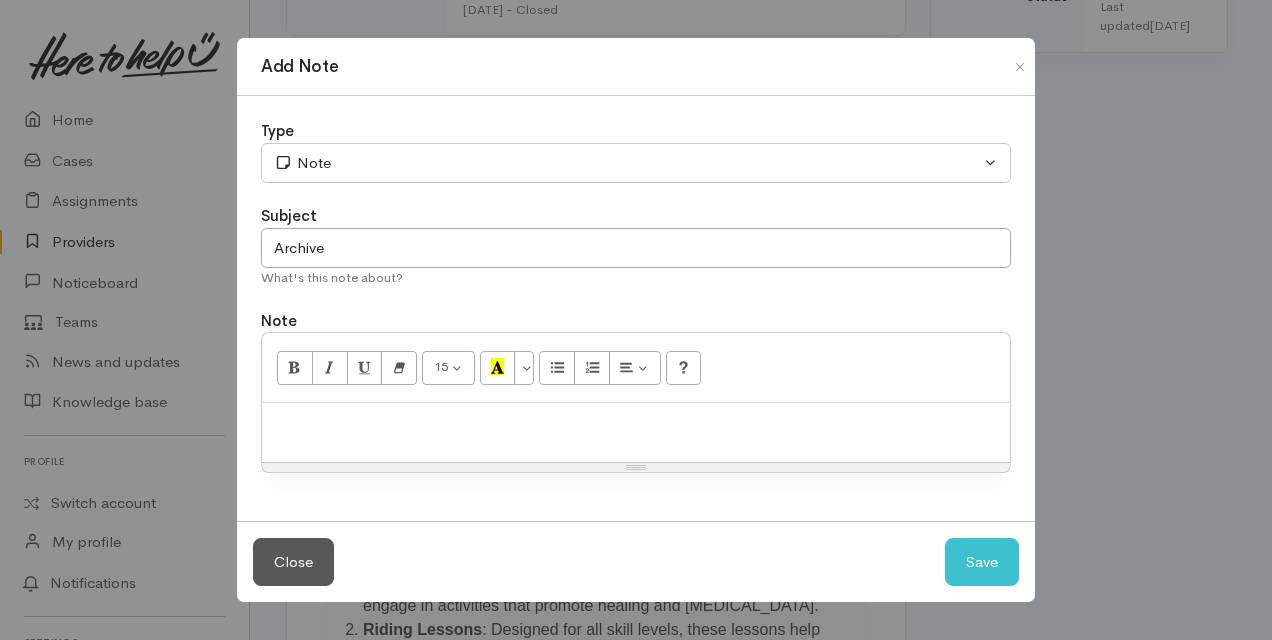 click at bounding box center (636, 424) 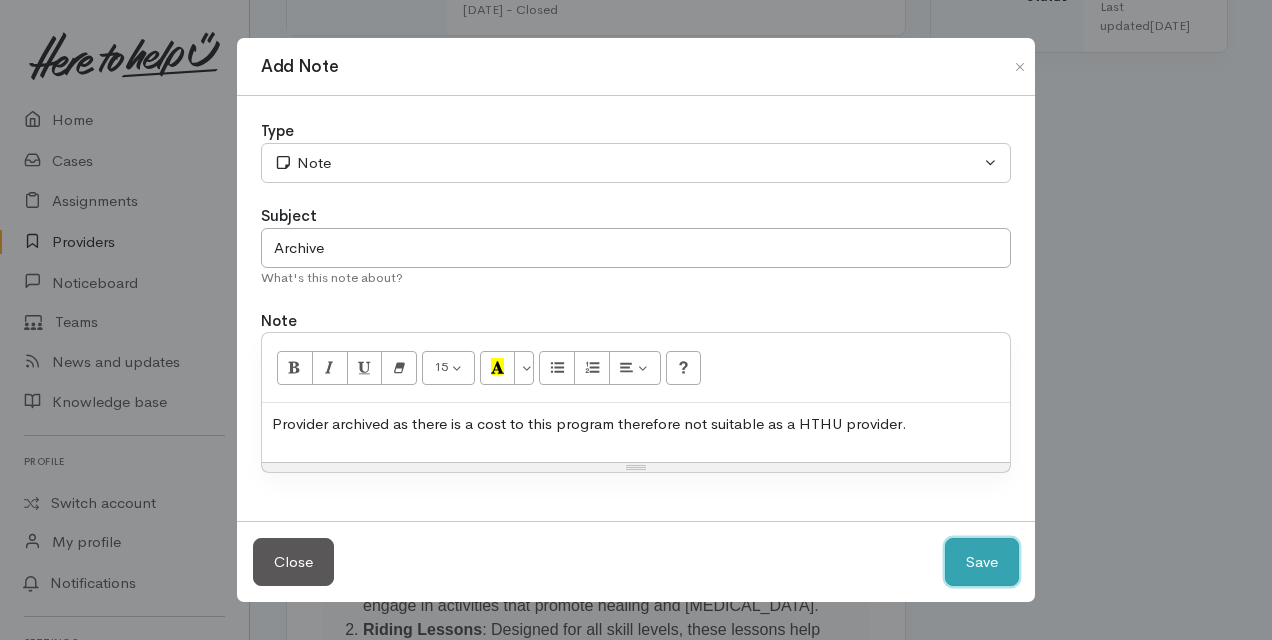 click on "Save" at bounding box center [982, 562] 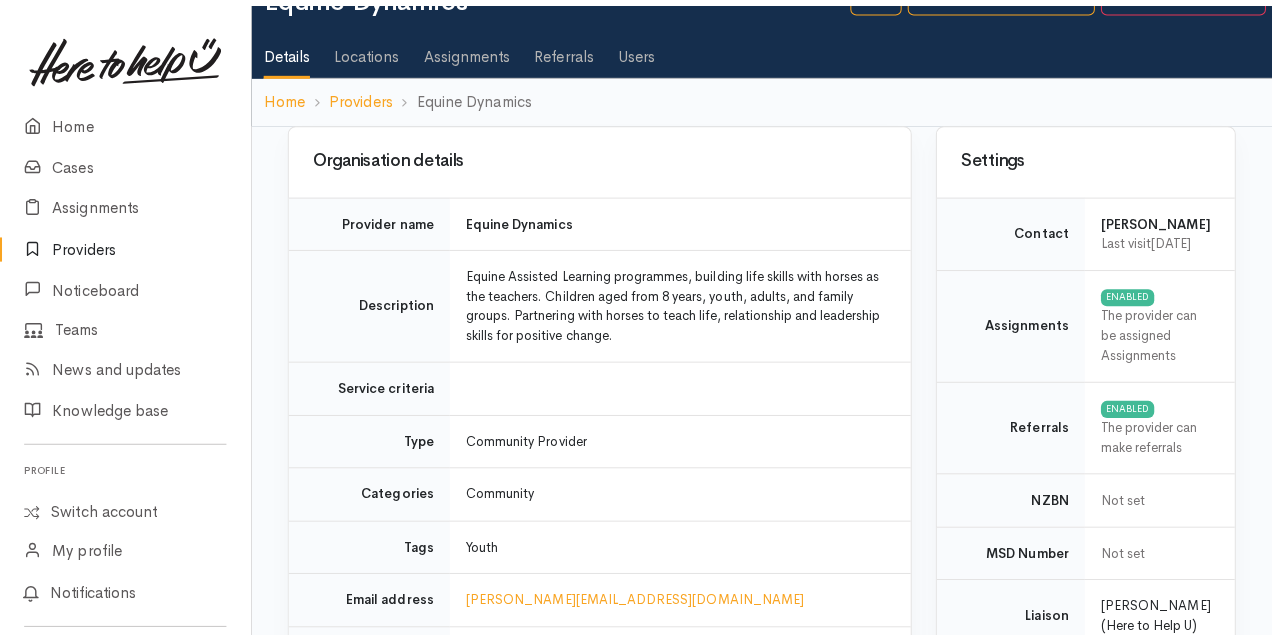 scroll, scrollTop: 0, scrollLeft: 0, axis: both 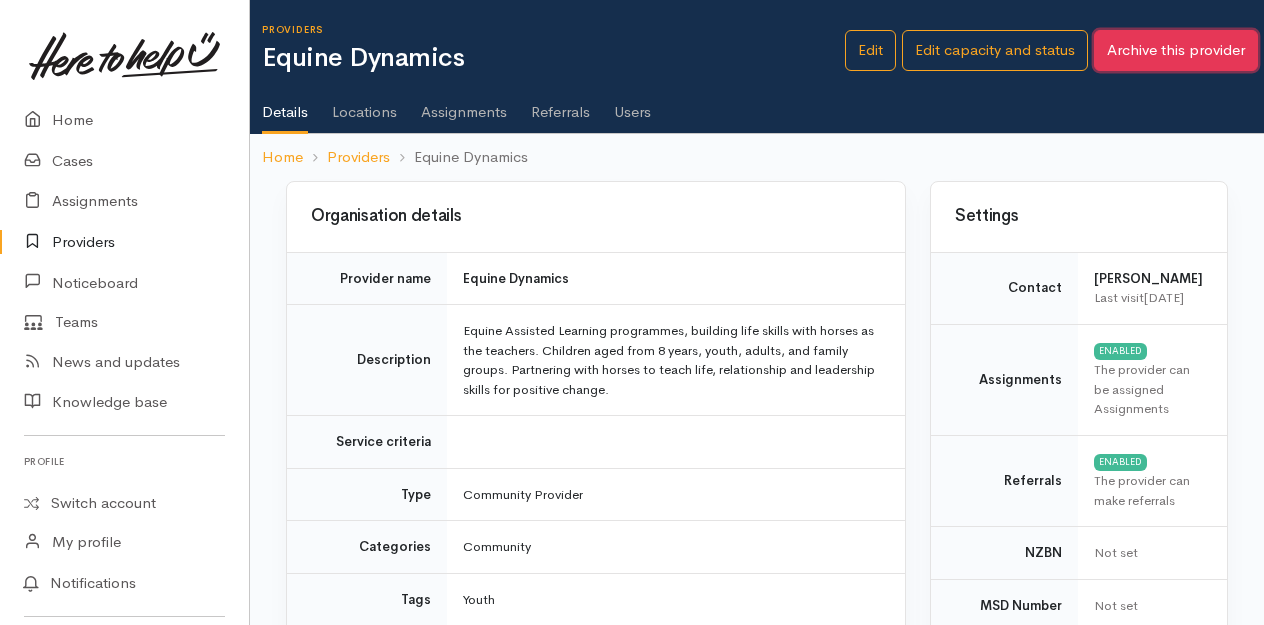 click on "Archive this provider" at bounding box center (1176, 50) 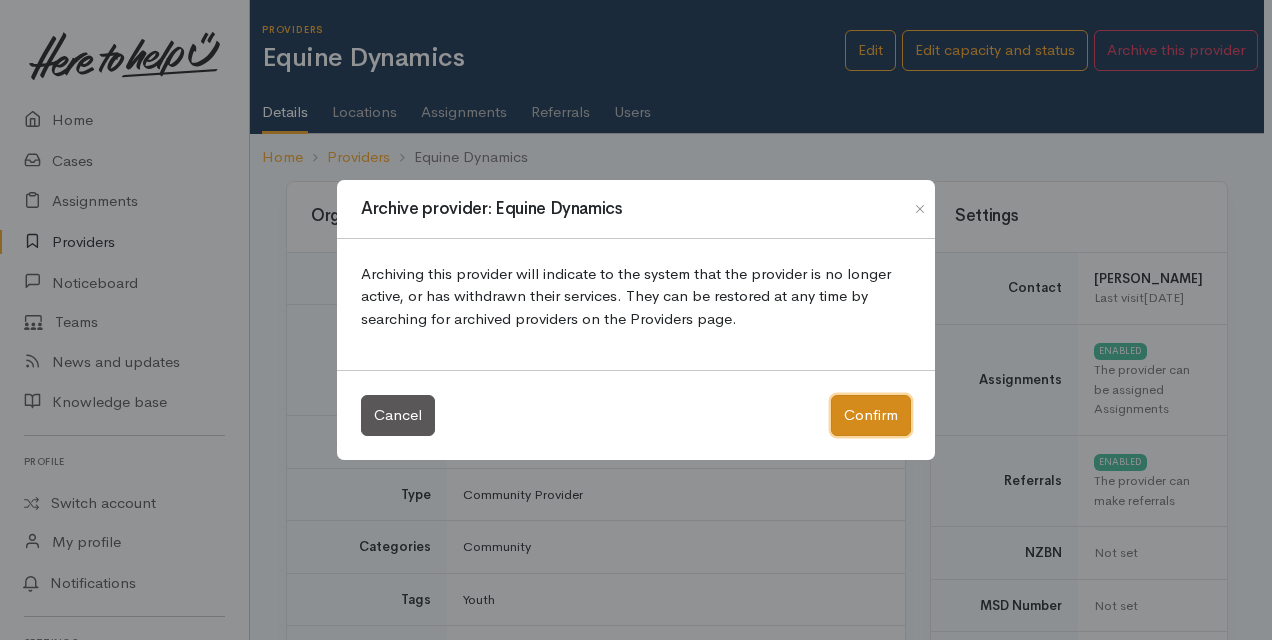 click on "Confirm" at bounding box center [871, 415] 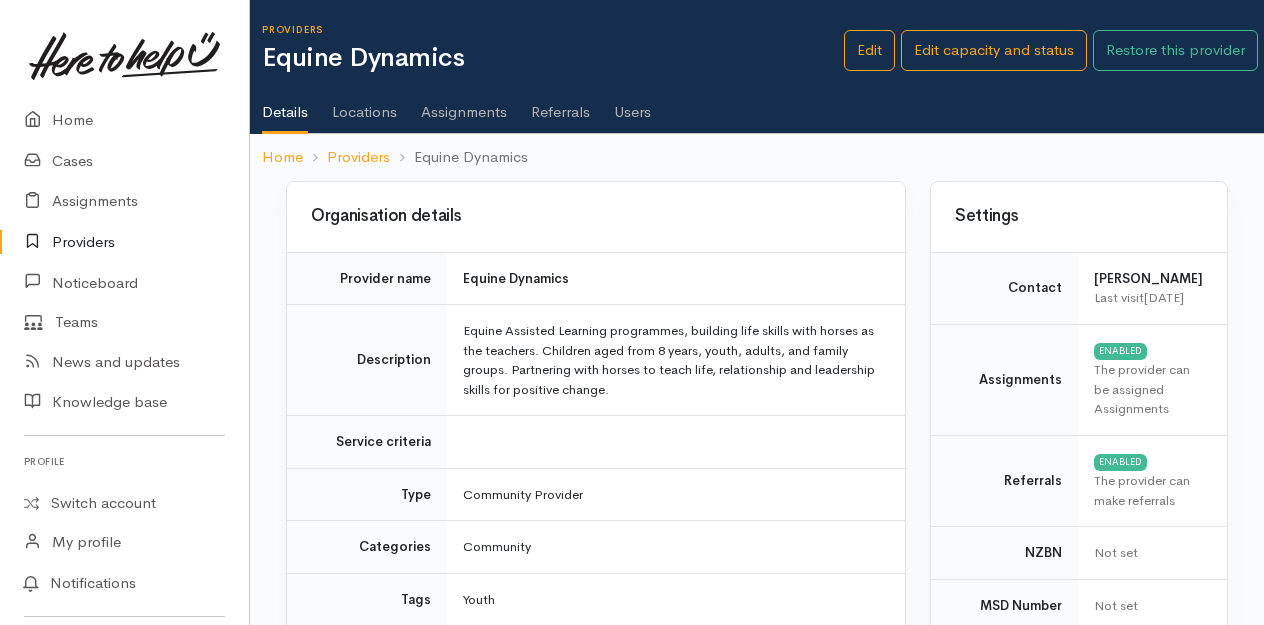 scroll, scrollTop: 0, scrollLeft: 0, axis: both 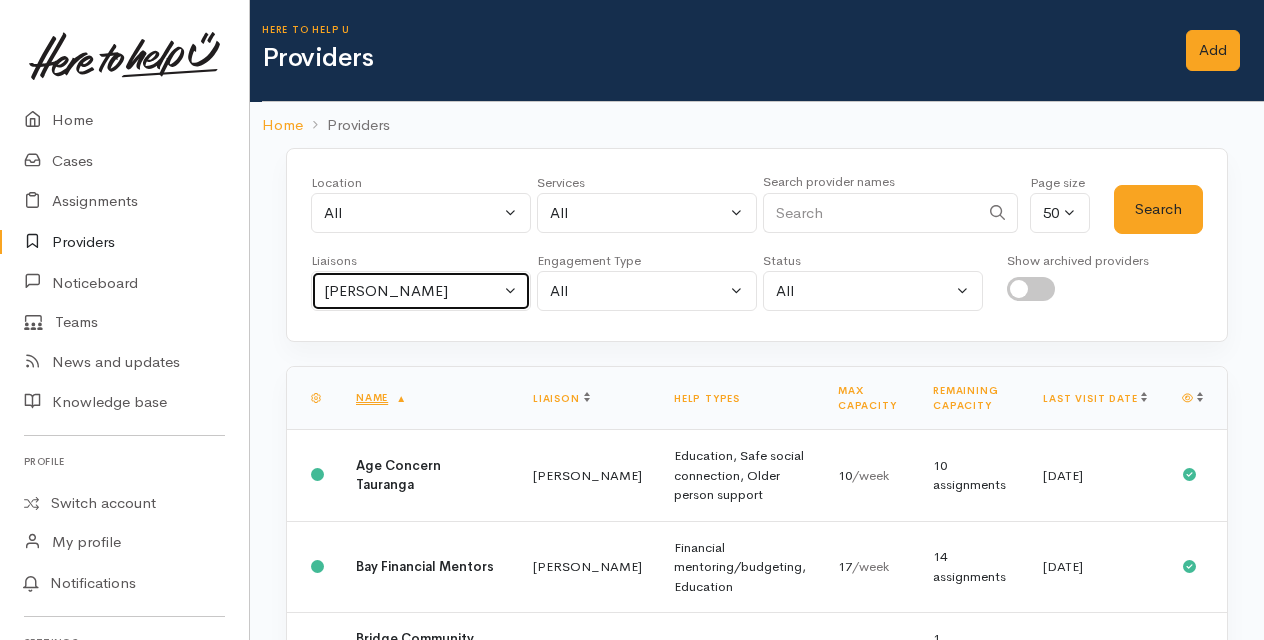 click on "Amanda Gabb" at bounding box center [421, 291] 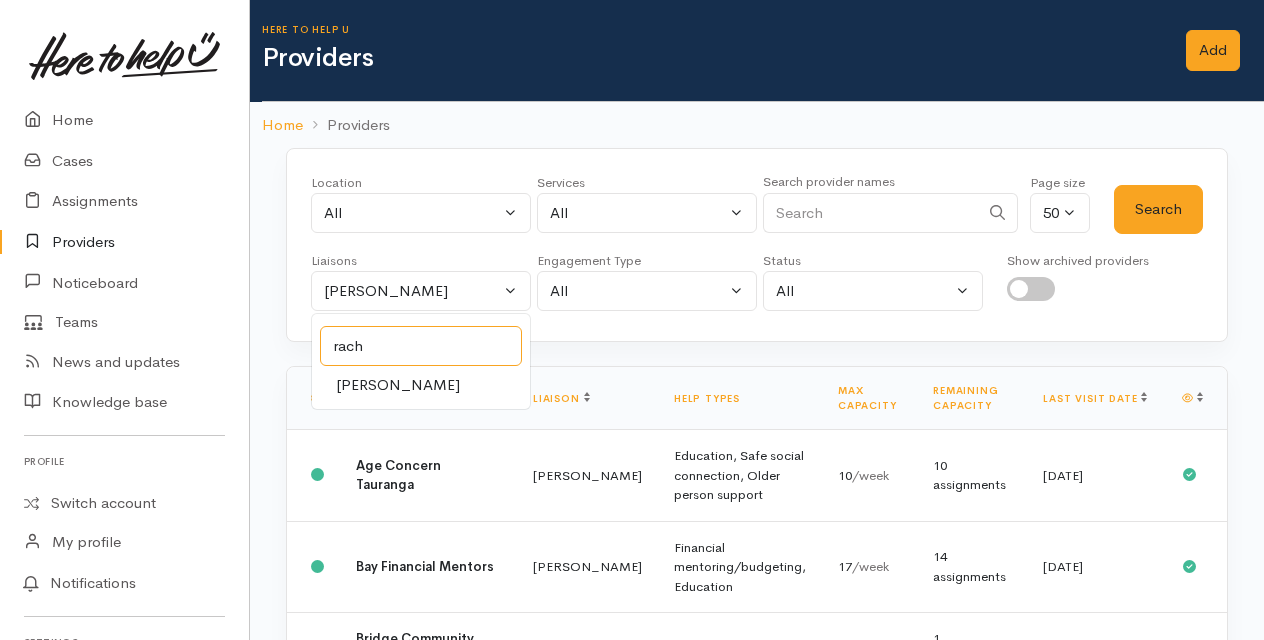 type on "rach" 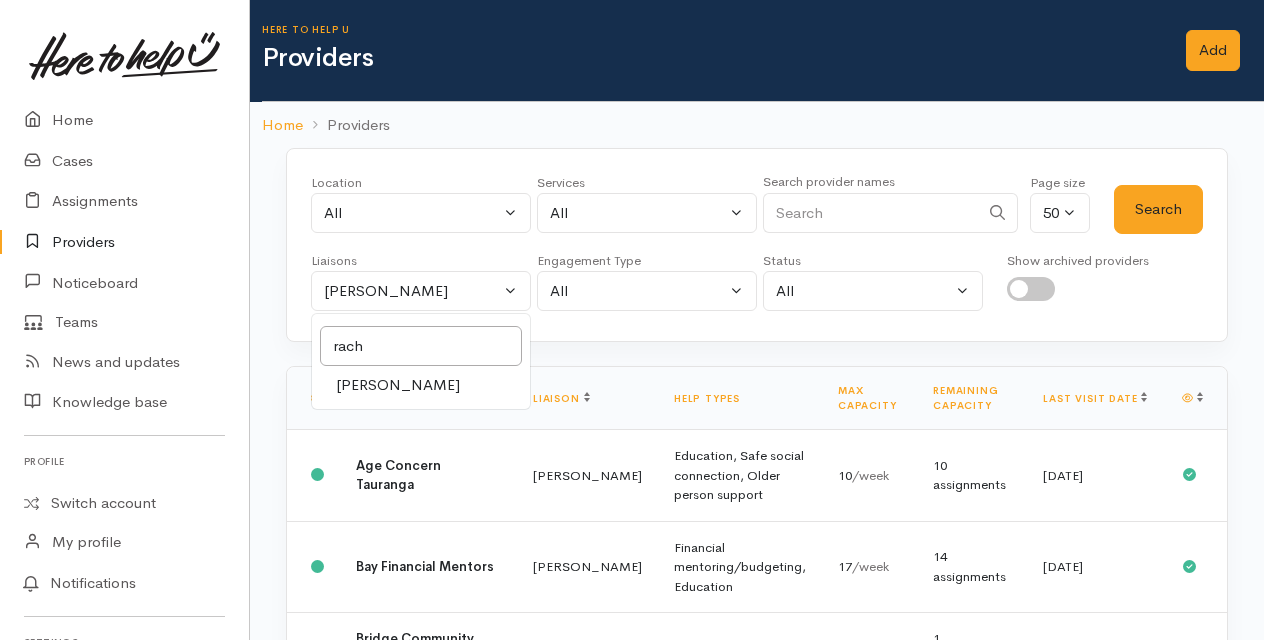 click on "Rachel Proctor" at bounding box center (398, 385) 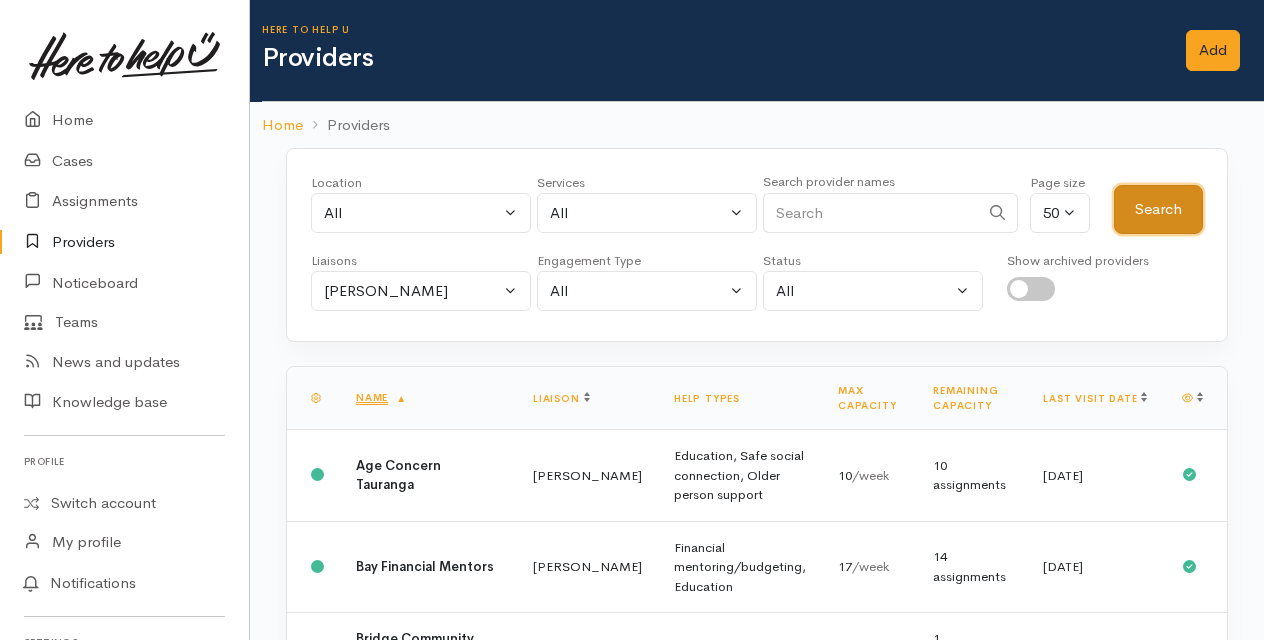 drag, startPoint x: 1162, startPoint y: 199, endPoint x: 1102, endPoint y: 237, distance: 71.021126 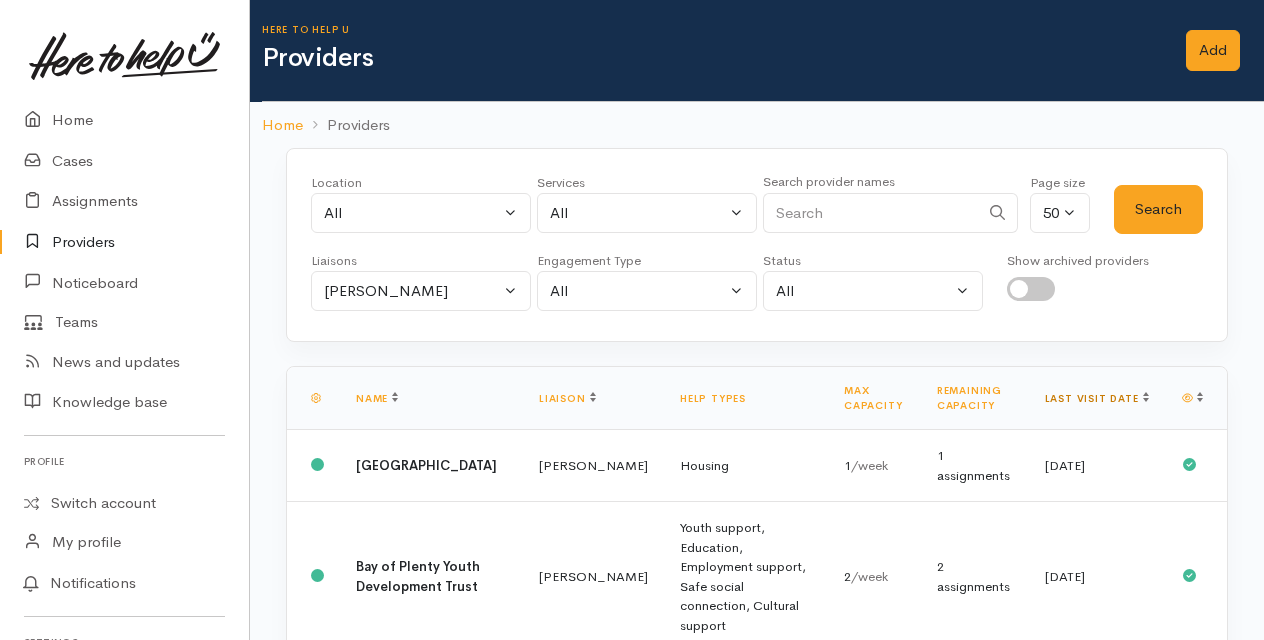 click on "Last visit date" at bounding box center [1097, 398] 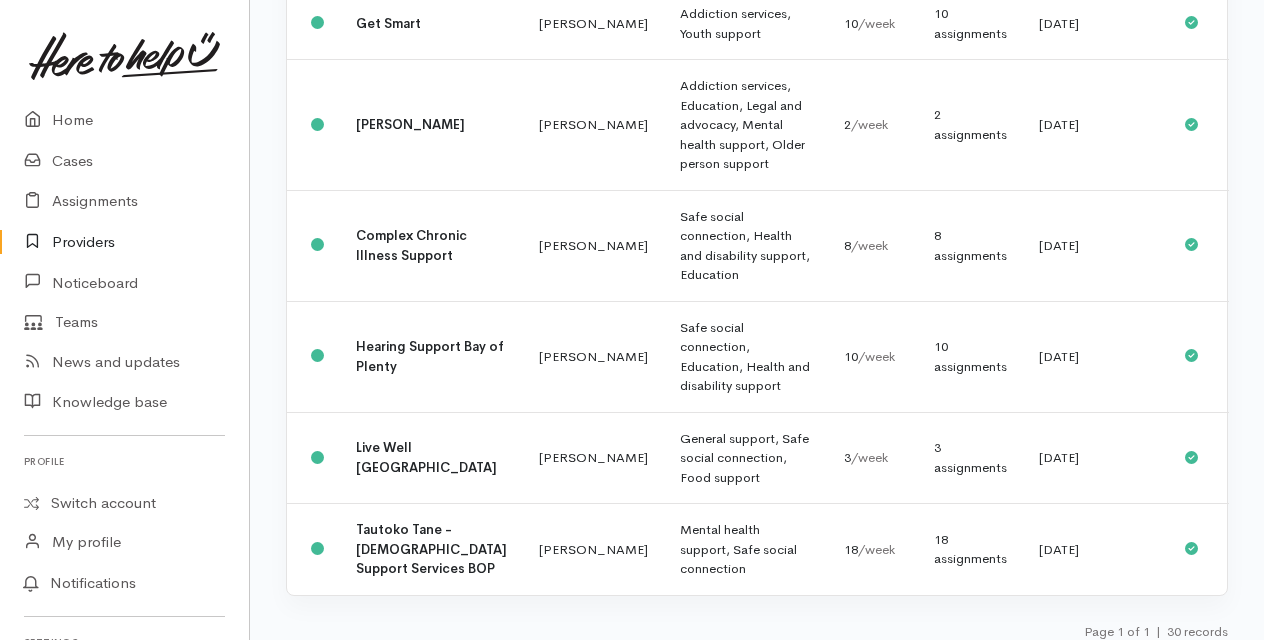 scroll, scrollTop: 3145, scrollLeft: 0, axis: vertical 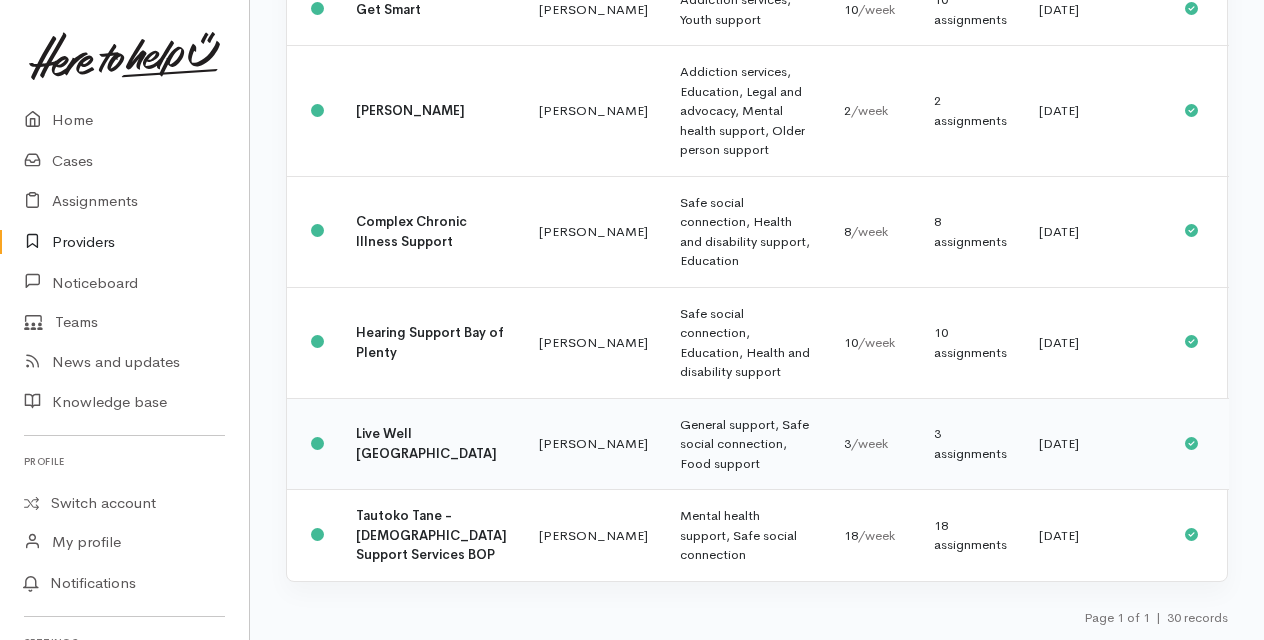 click on "[PERSON_NAME]" at bounding box center (593, 444) 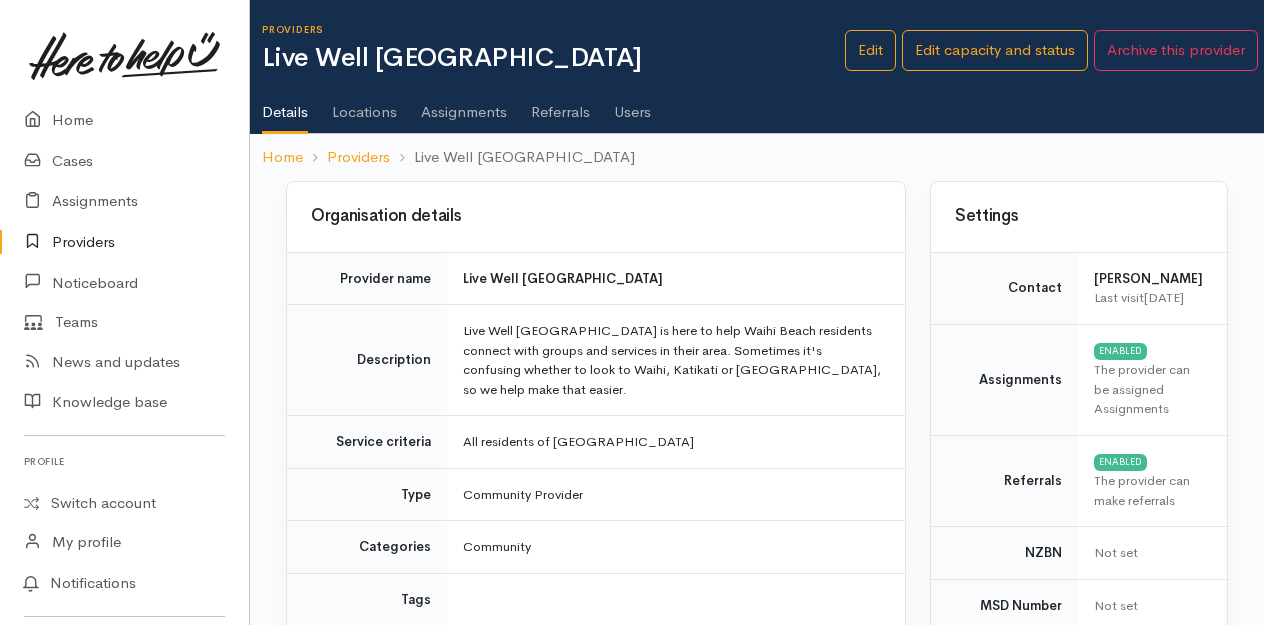 scroll, scrollTop: 0, scrollLeft: 0, axis: both 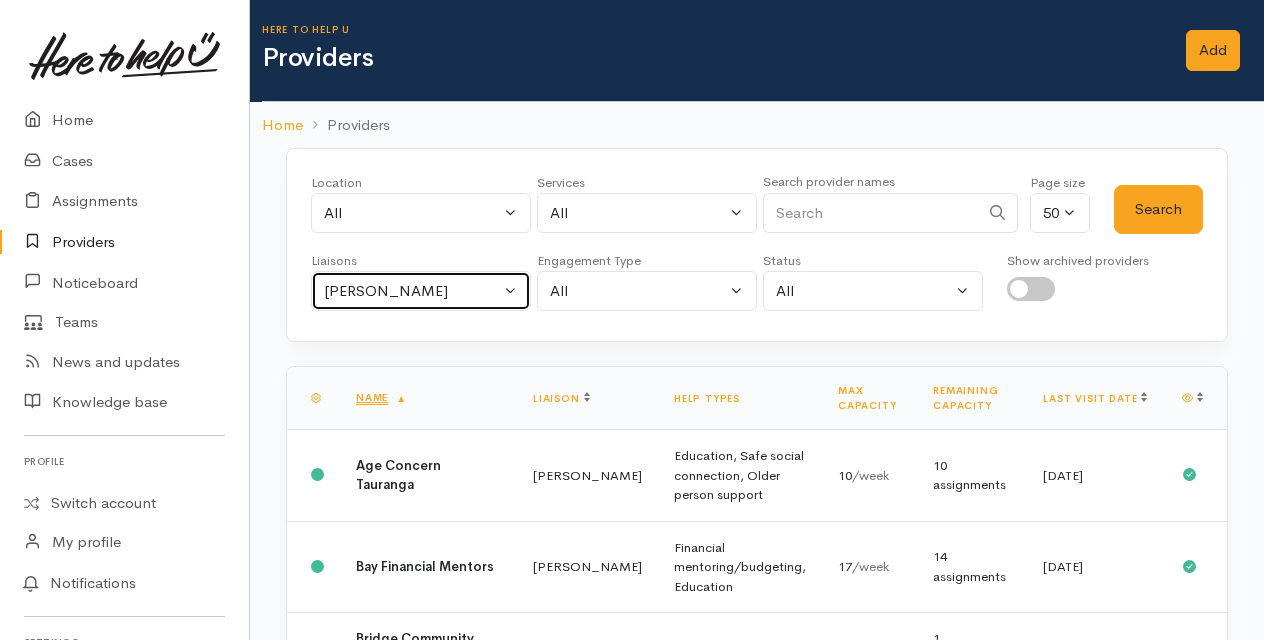 click on "[PERSON_NAME]" at bounding box center [421, 291] 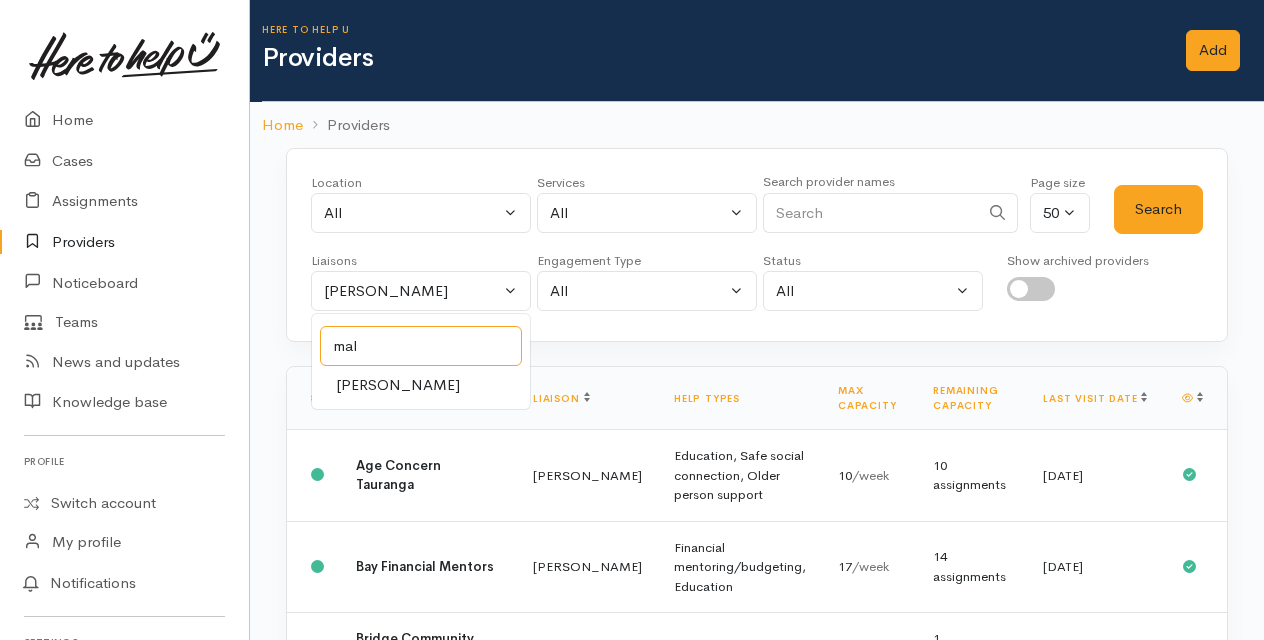 type on "mal" 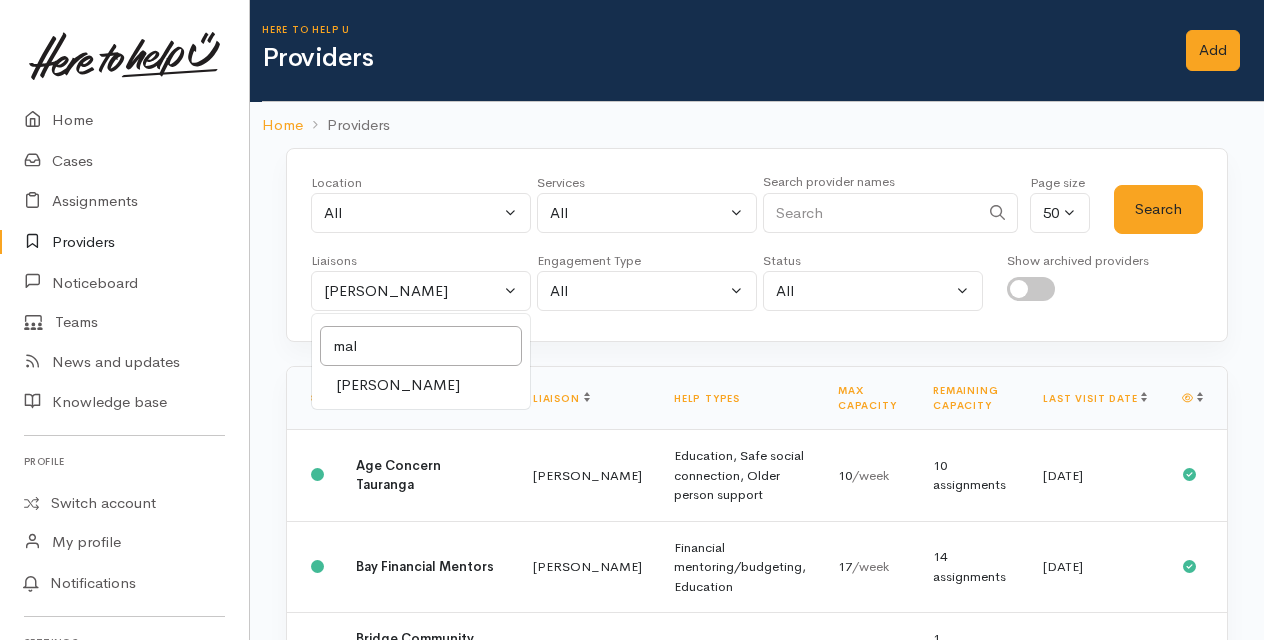 drag, startPoint x: 384, startPoint y: 390, endPoint x: 522, endPoint y: 342, distance: 146.10954 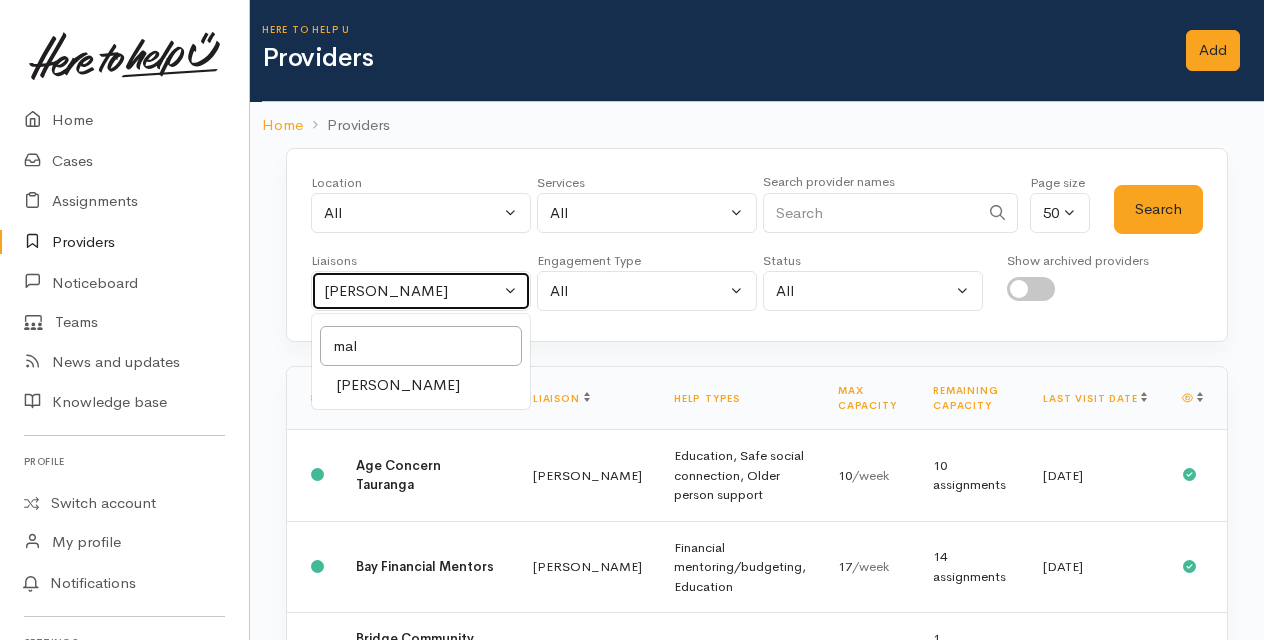select on "1613" 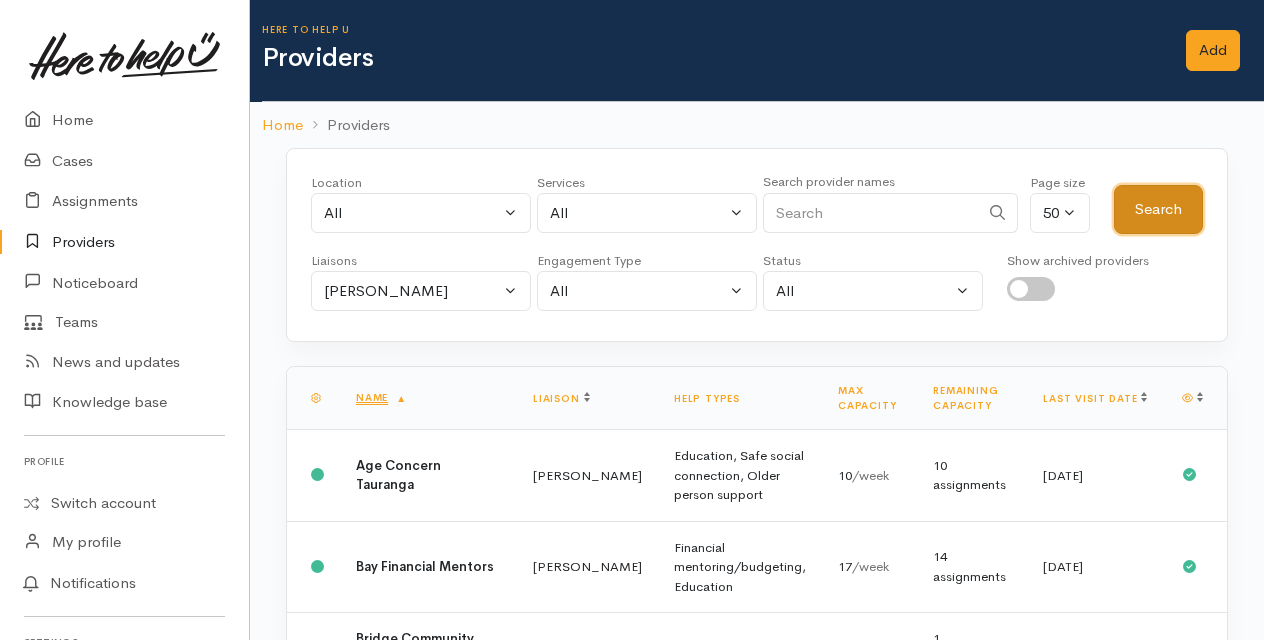 click on "Search" at bounding box center (1158, 209) 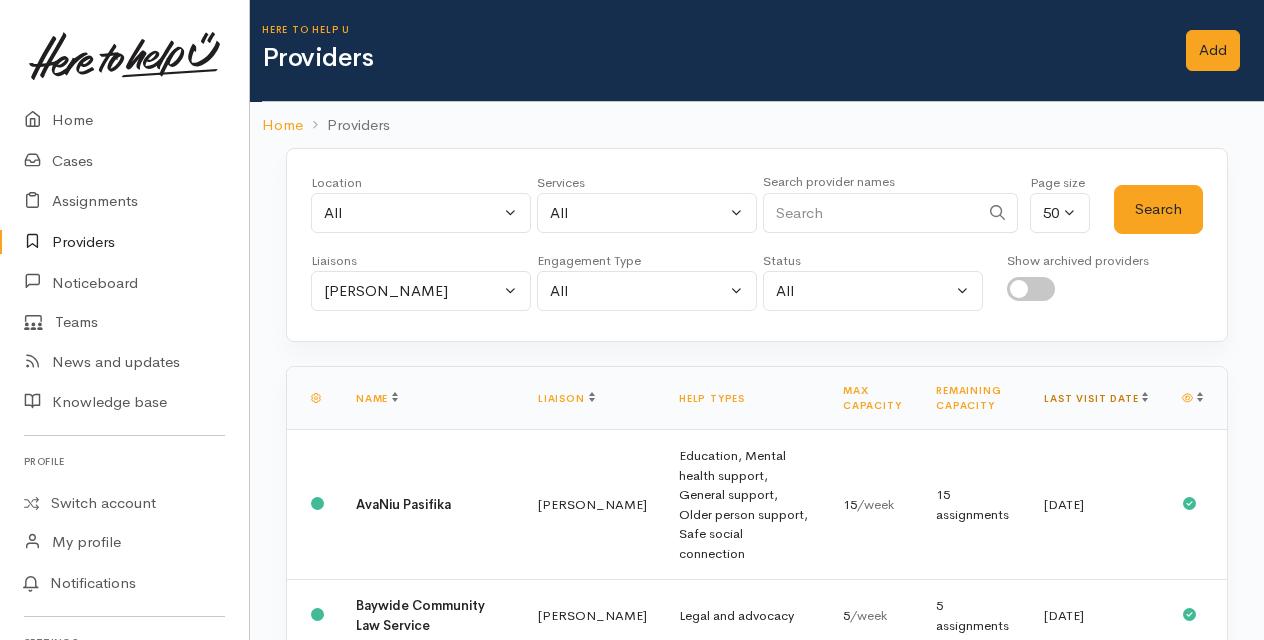 click on "Last visit date" at bounding box center (1096, 398) 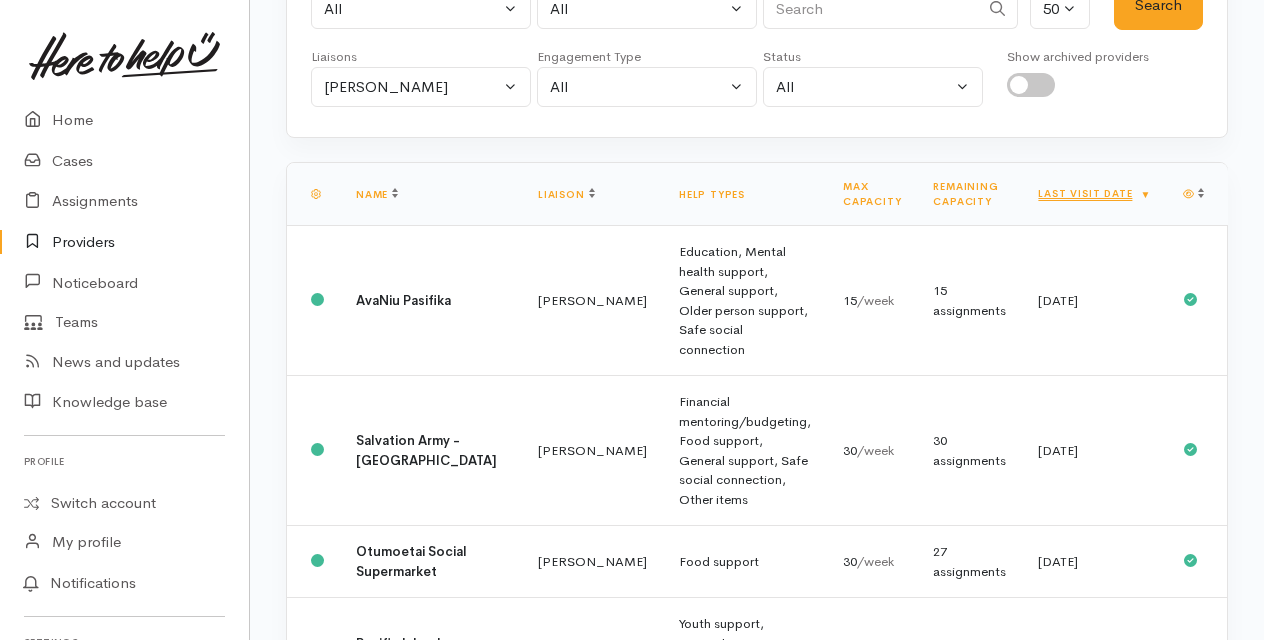 scroll, scrollTop: 0, scrollLeft: 0, axis: both 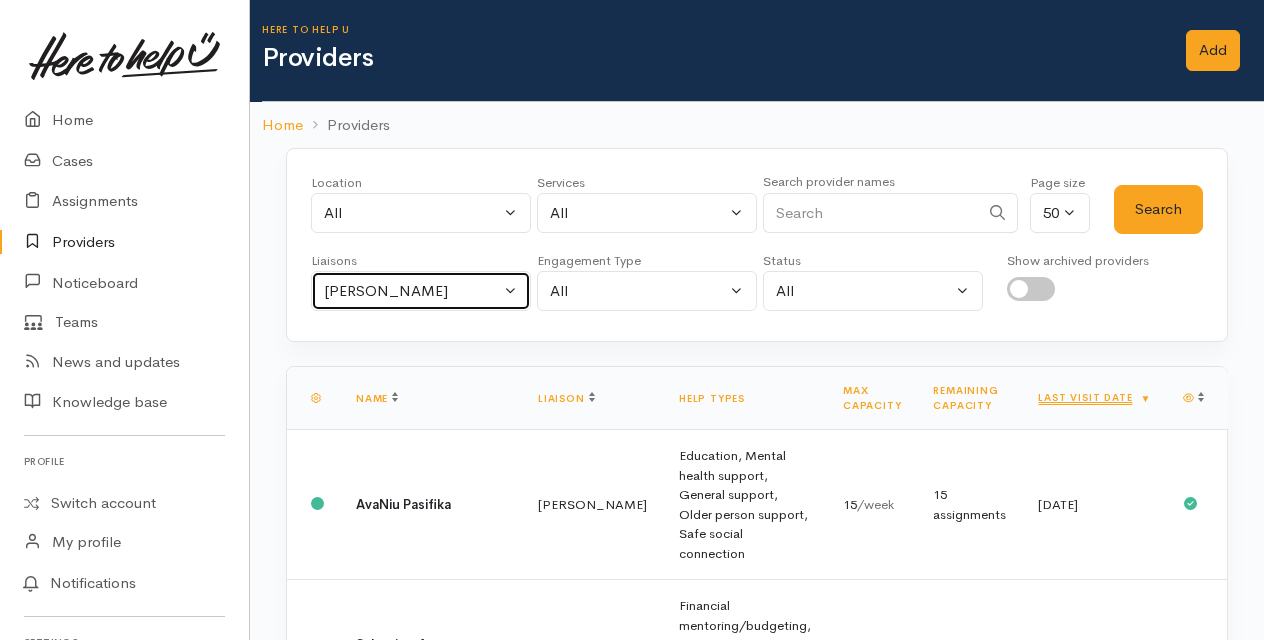 click on "[PERSON_NAME]" at bounding box center [421, 291] 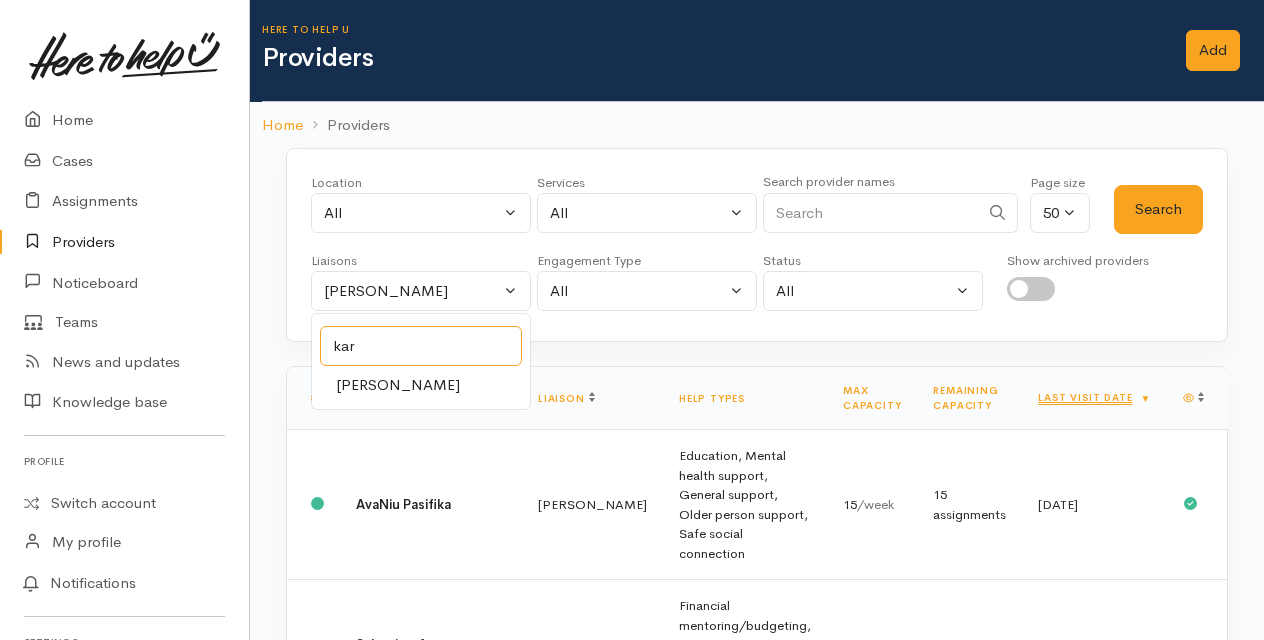 type on "kar" 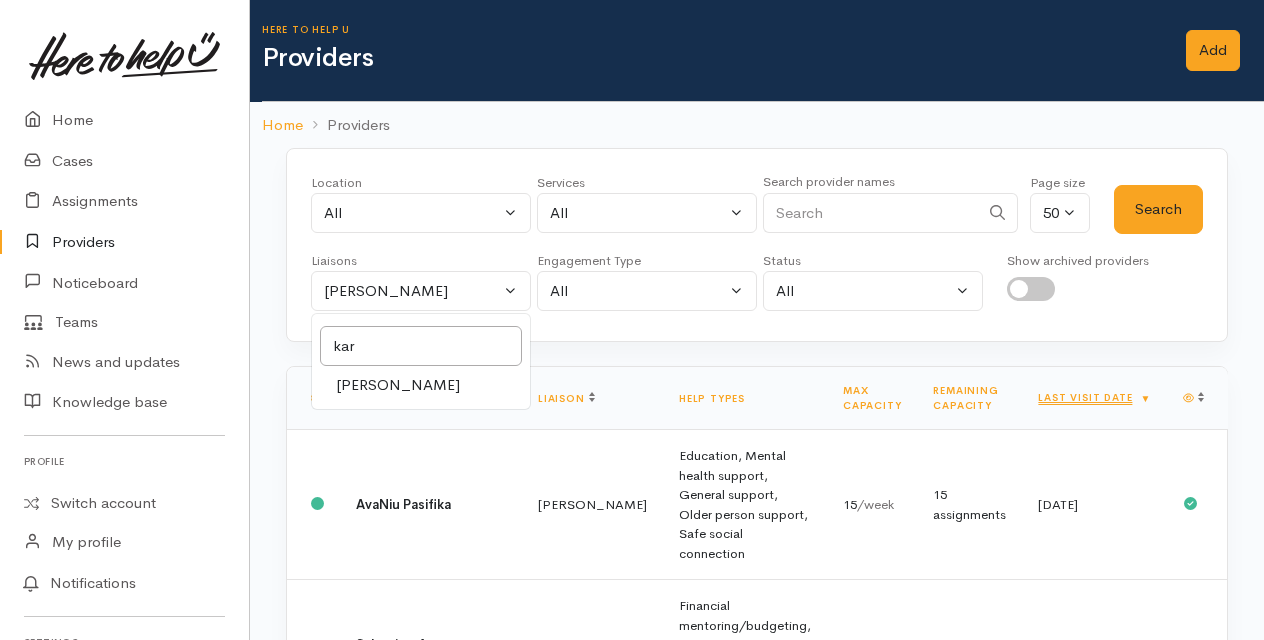 click on "[PERSON_NAME]" at bounding box center (398, 385) 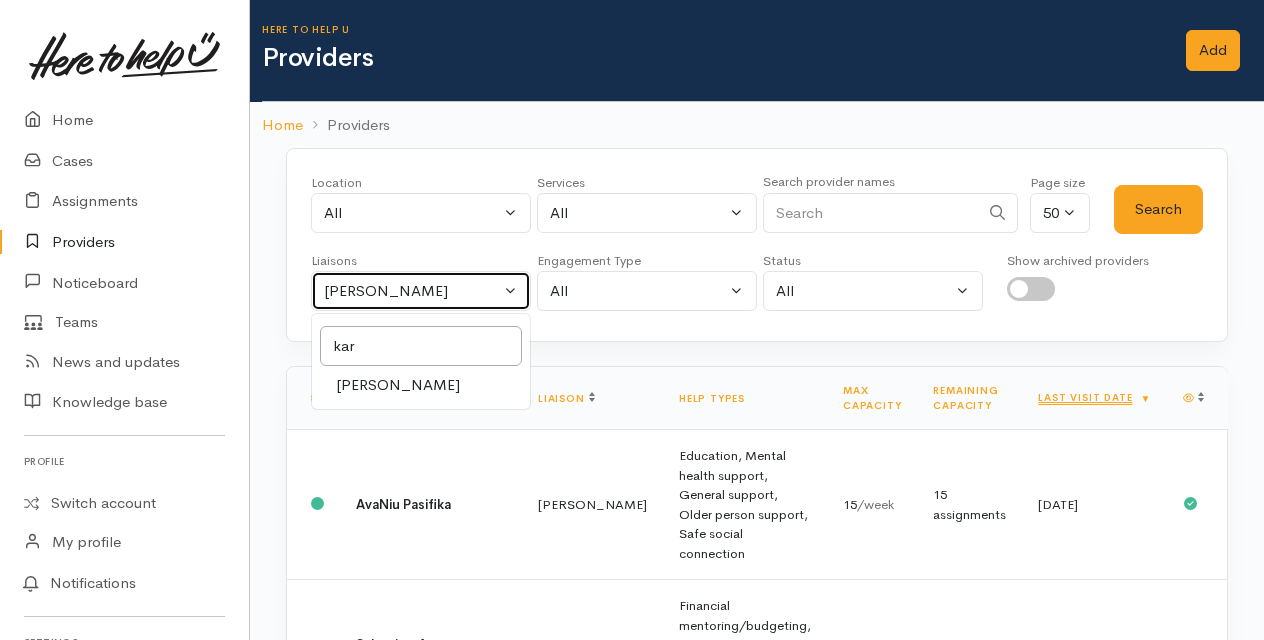 select on "435" 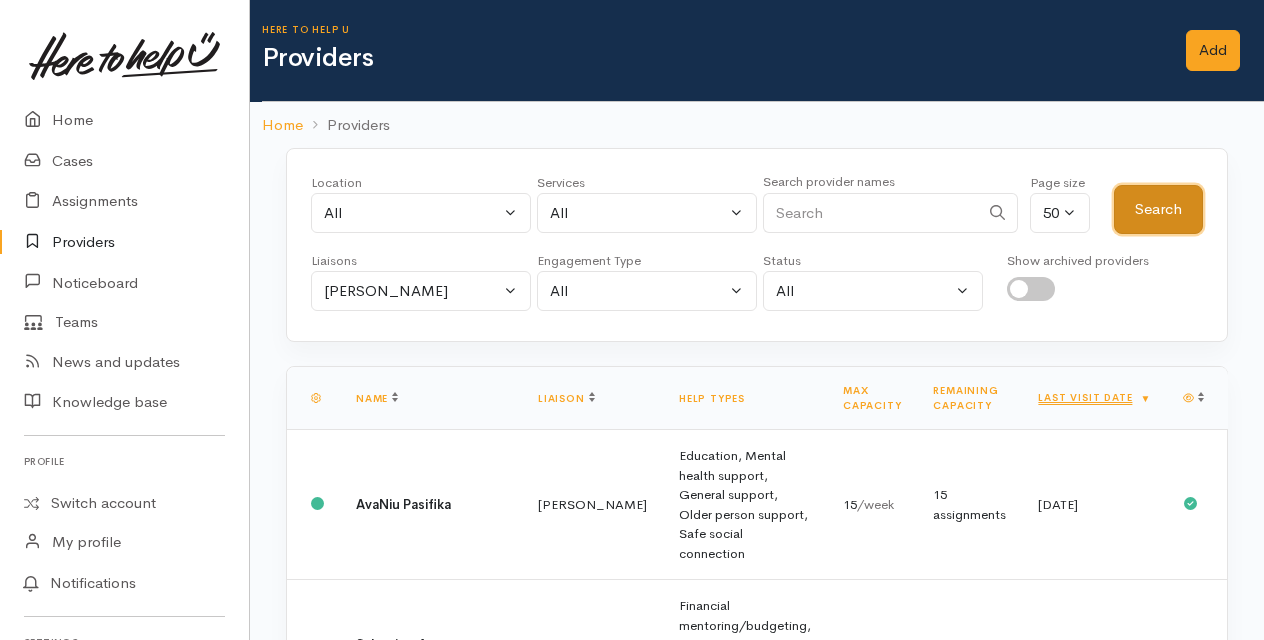 click on "Search" at bounding box center (1158, 209) 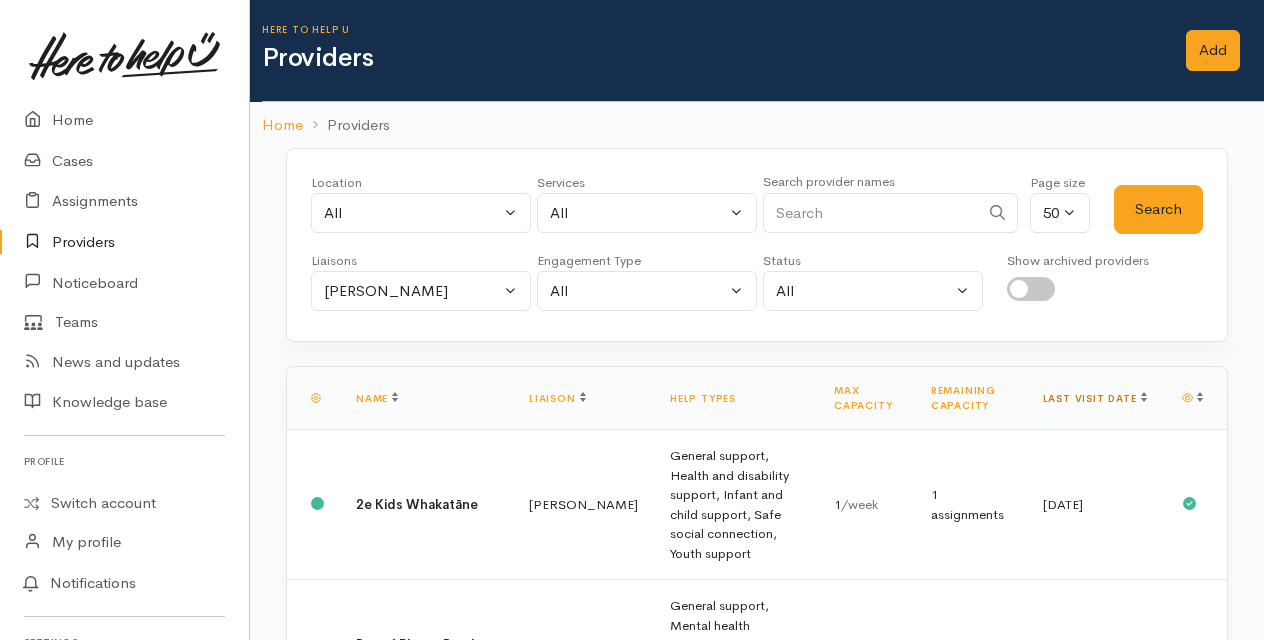 click on "Last visit date" at bounding box center [1095, 398] 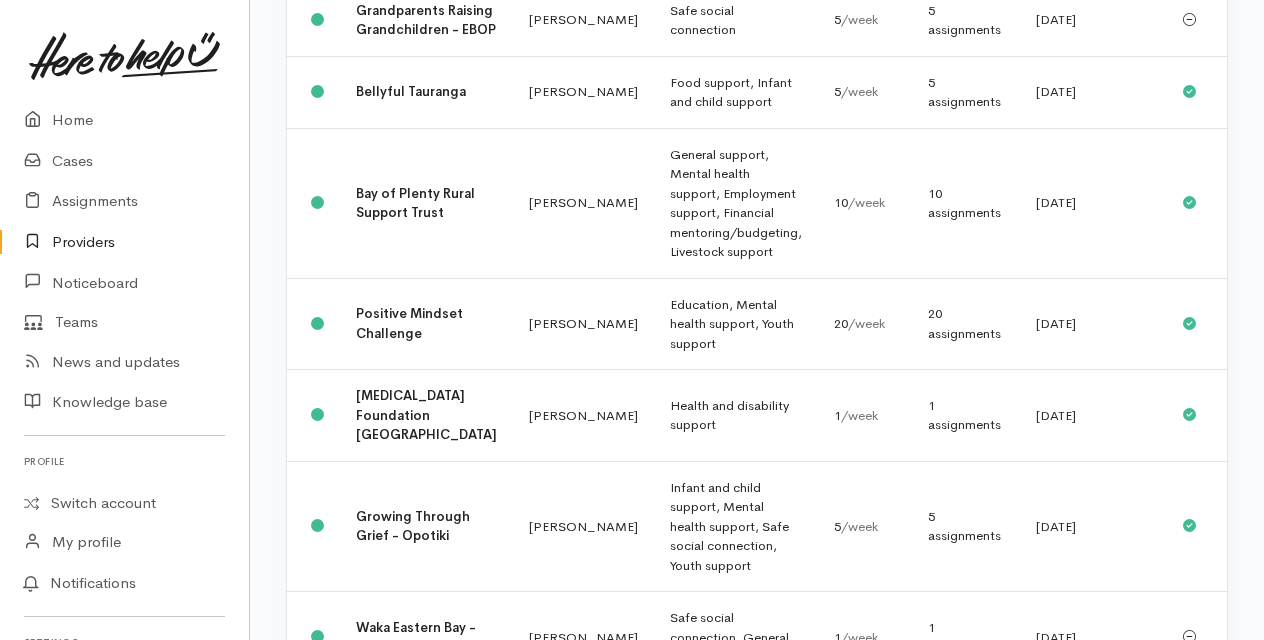 scroll, scrollTop: 1600, scrollLeft: 0, axis: vertical 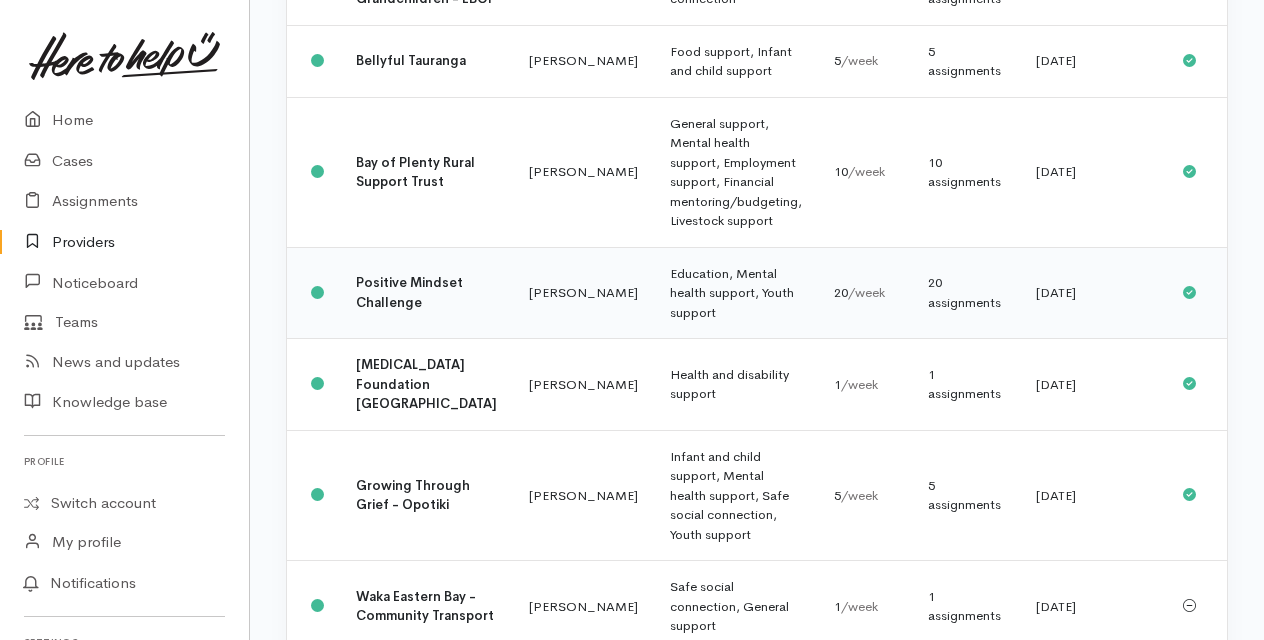 click on "[PERSON_NAME]" at bounding box center (583, 293) 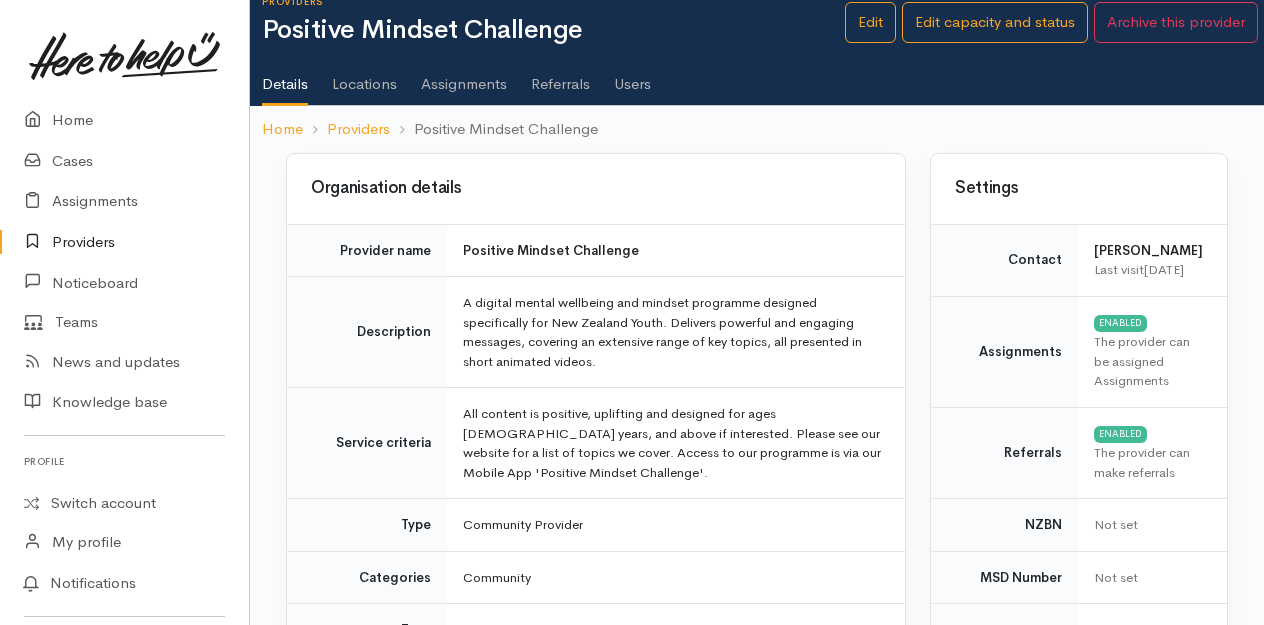 scroll, scrollTop: 0, scrollLeft: 0, axis: both 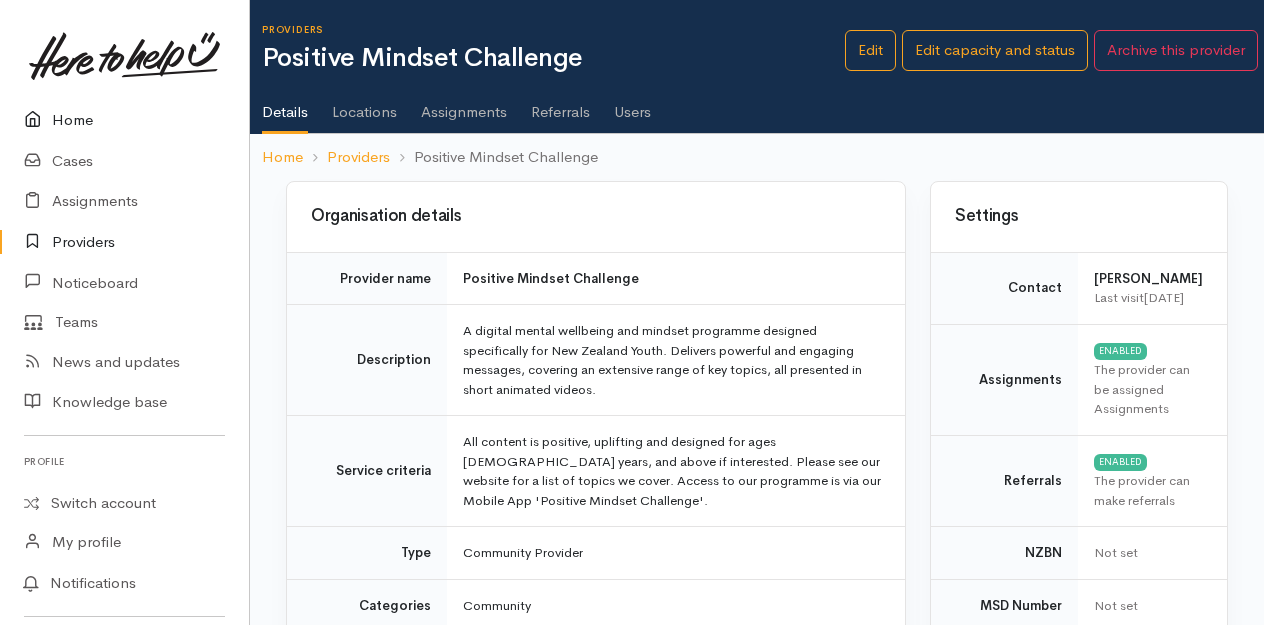 click on "Home" 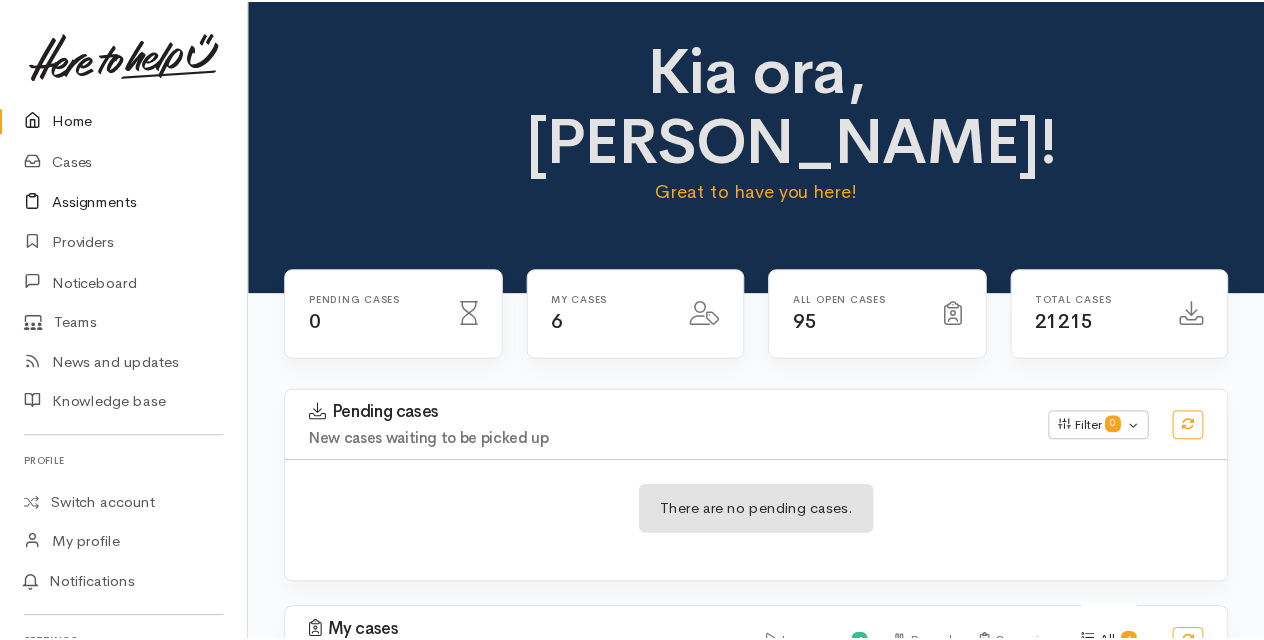 scroll, scrollTop: 0, scrollLeft: 0, axis: both 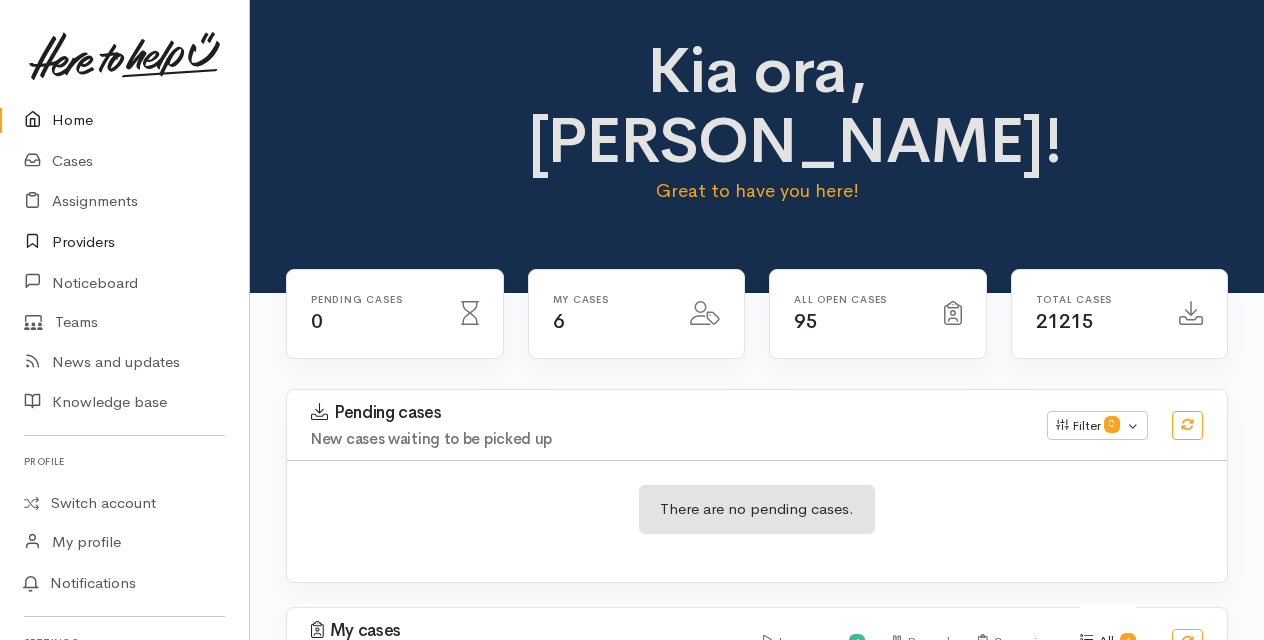 click on "Providers" at bounding box center [124, 242] 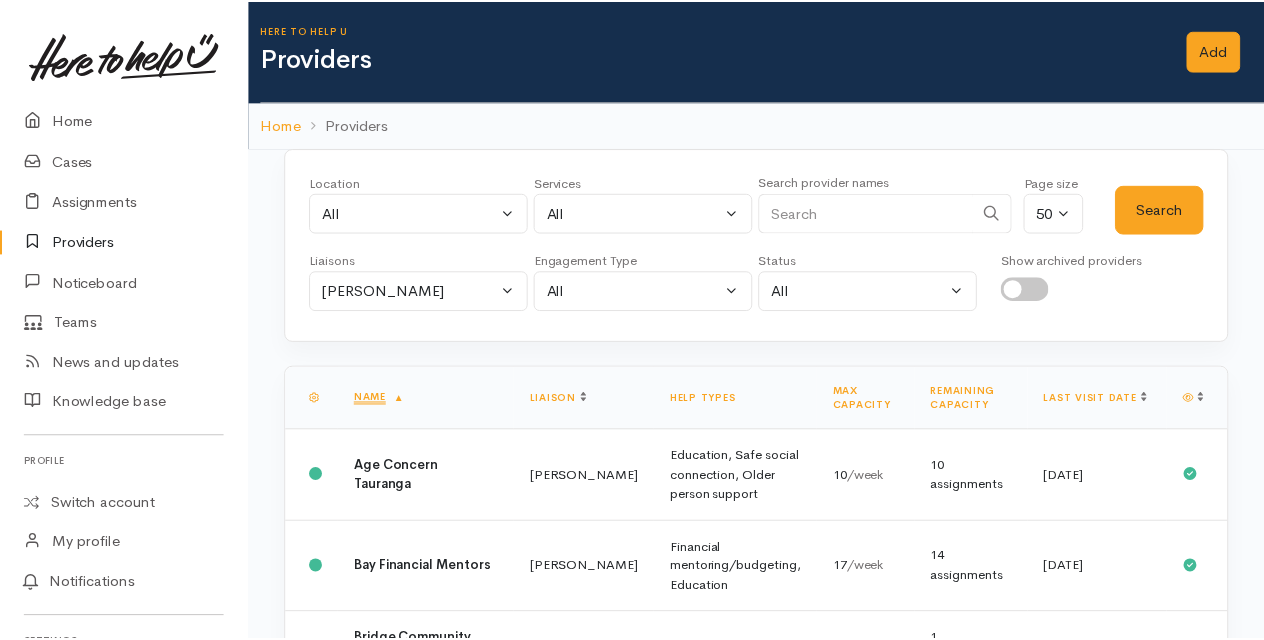 scroll, scrollTop: 0, scrollLeft: 0, axis: both 